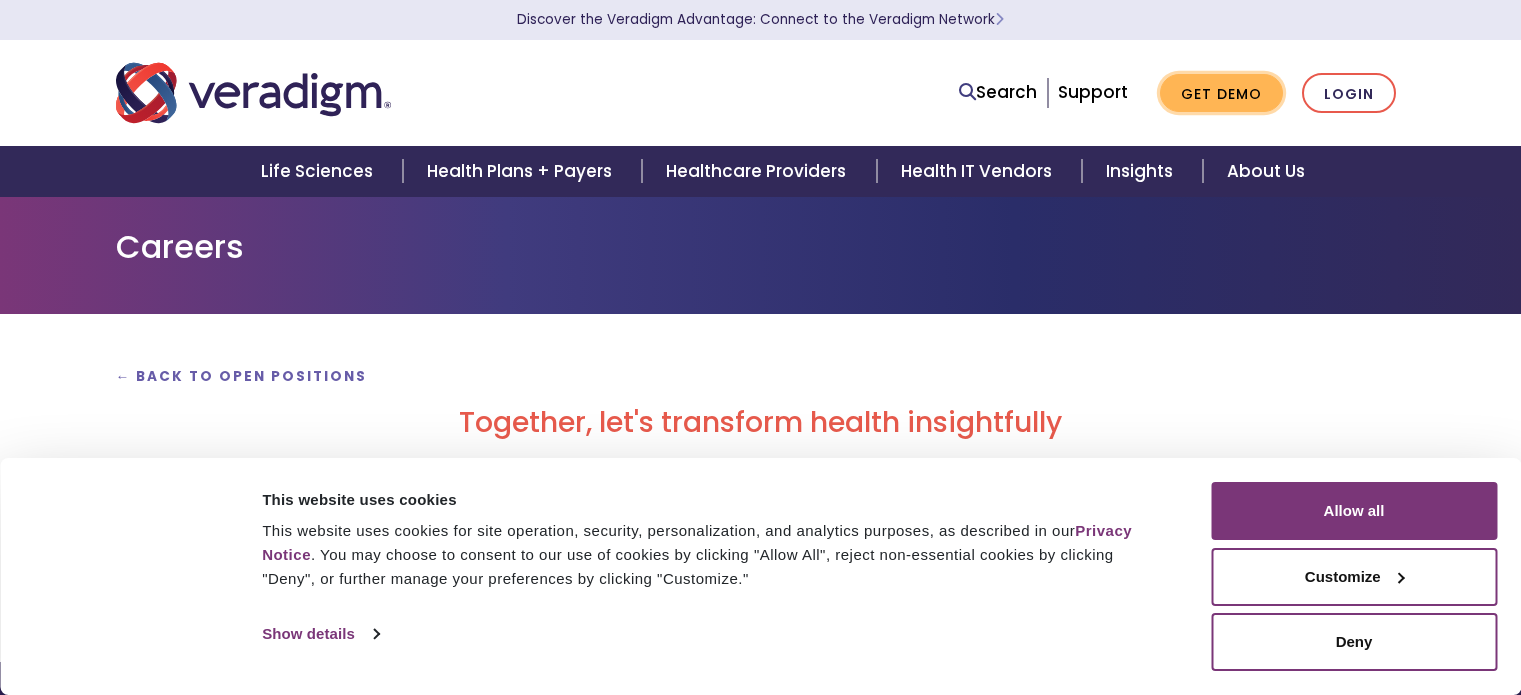 scroll, scrollTop: 0, scrollLeft: 0, axis: both 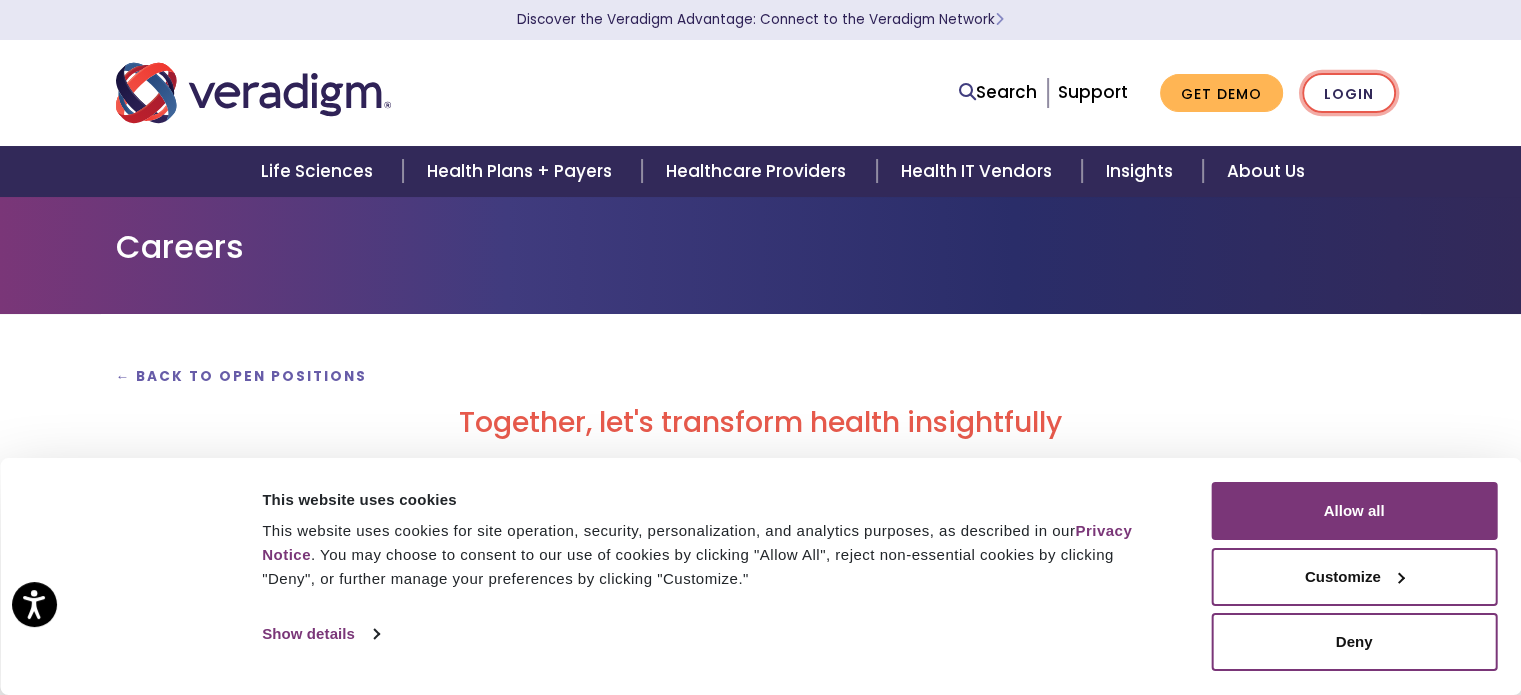 click on "Login" at bounding box center (1349, 93) 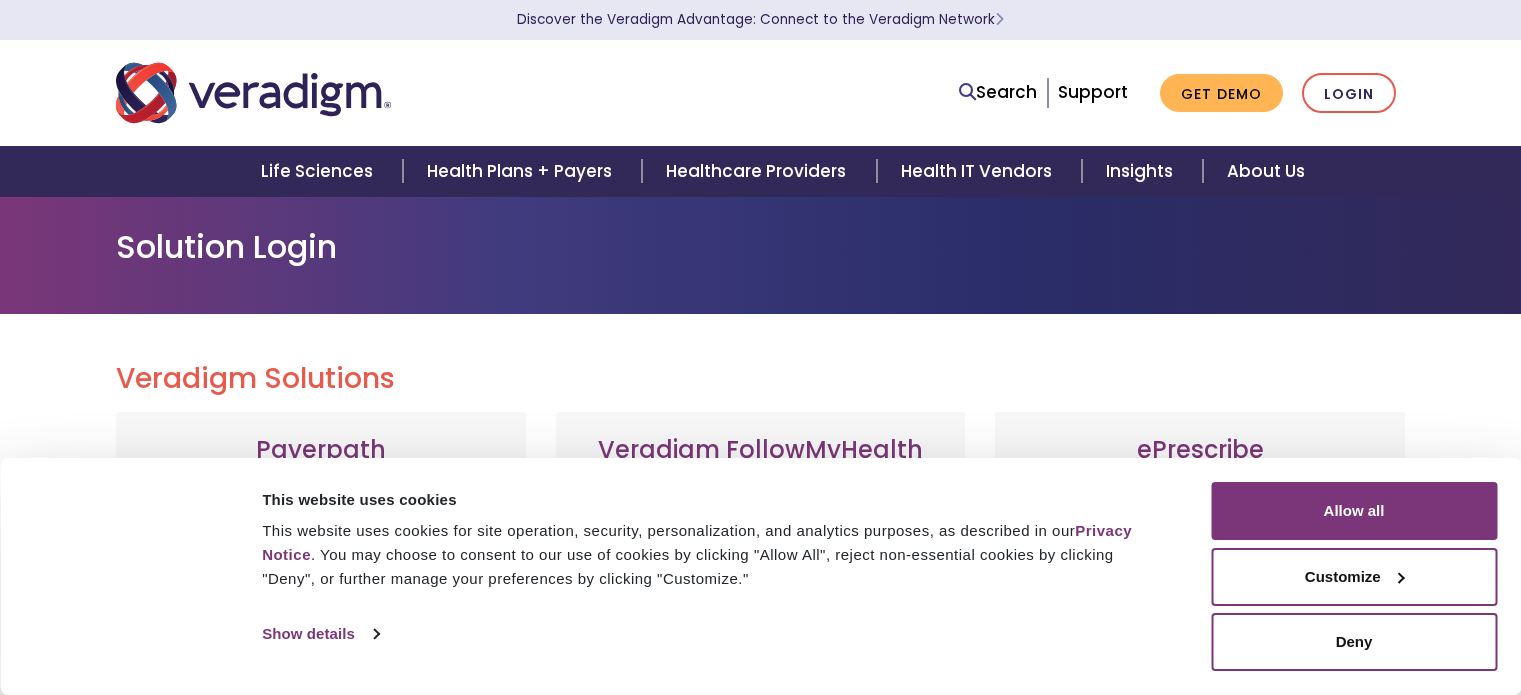 scroll, scrollTop: 0, scrollLeft: 0, axis: both 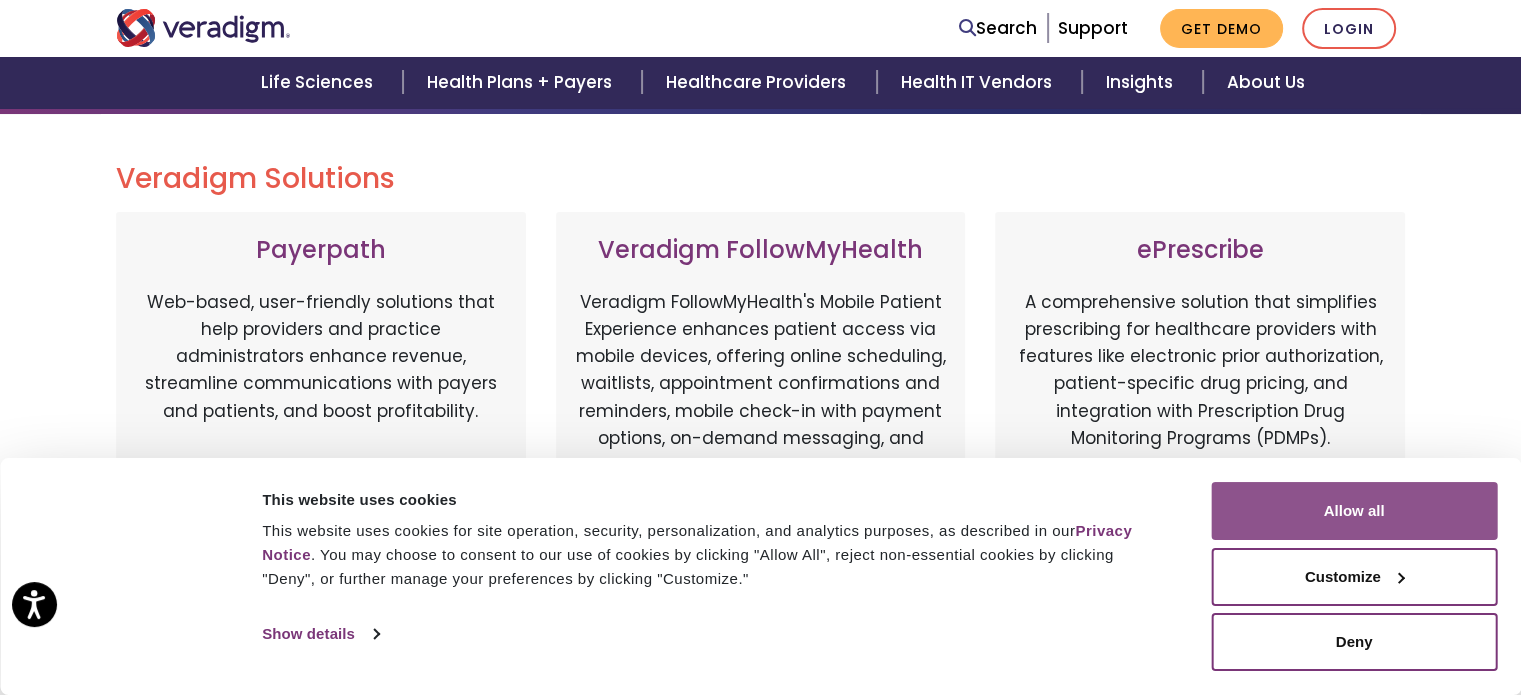 click on "Allow all" at bounding box center (1354, 511) 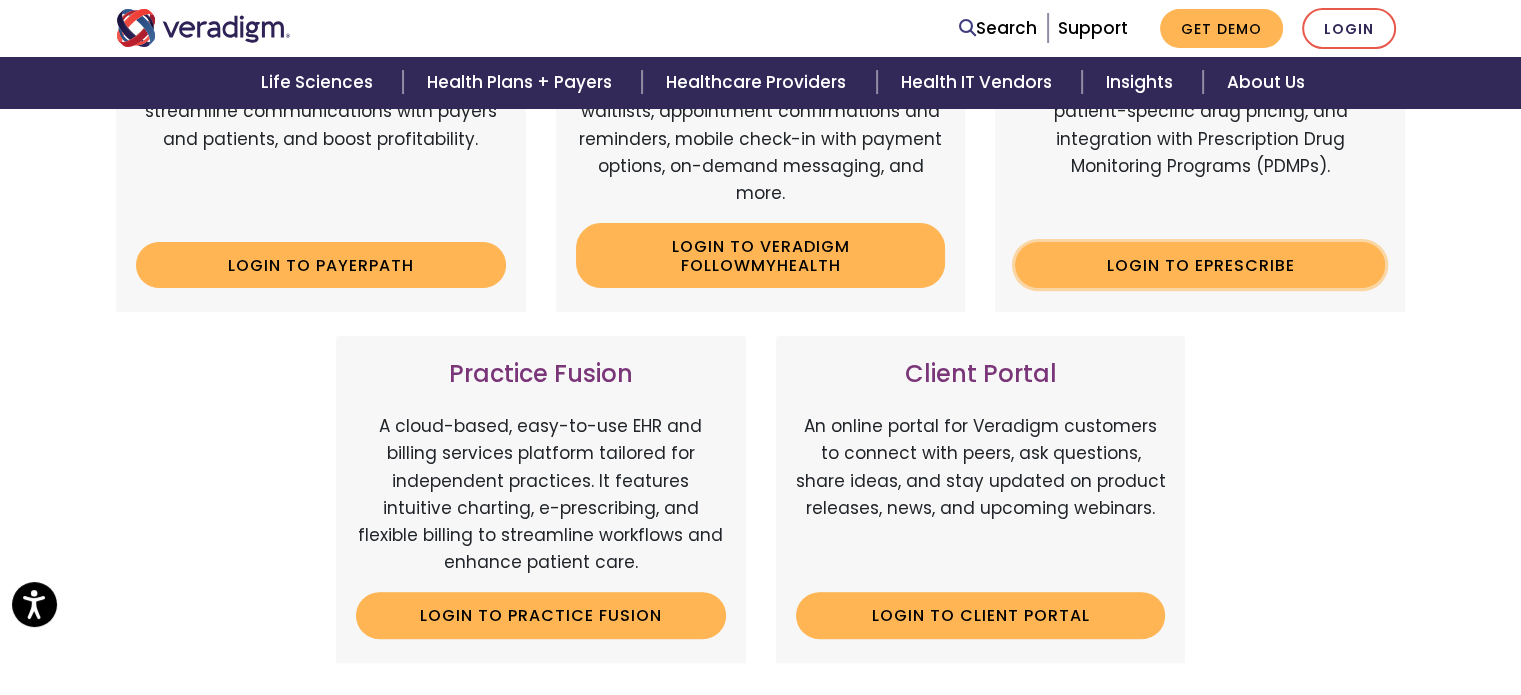scroll, scrollTop: 500, scrollLeft: 0, axis: vertical 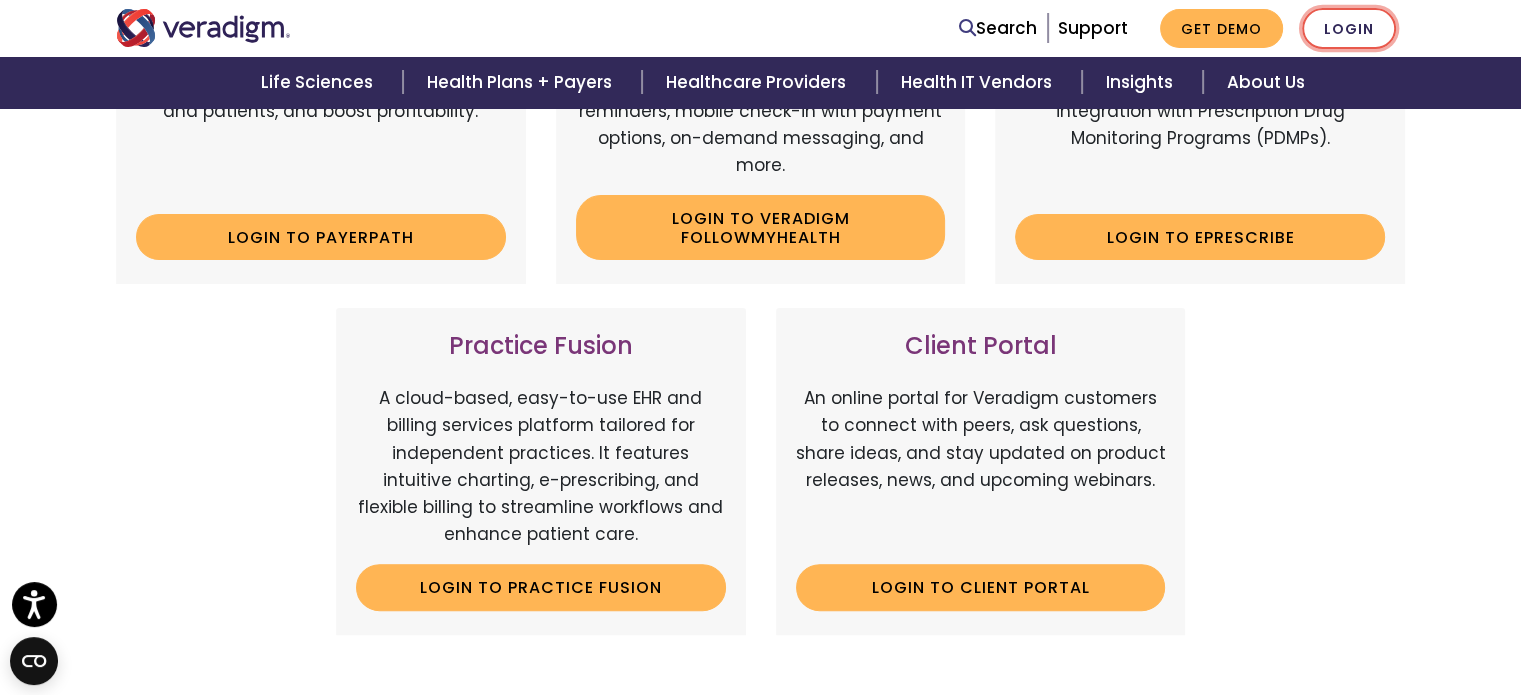 click on "Login" at bounding box center (1349, 28) 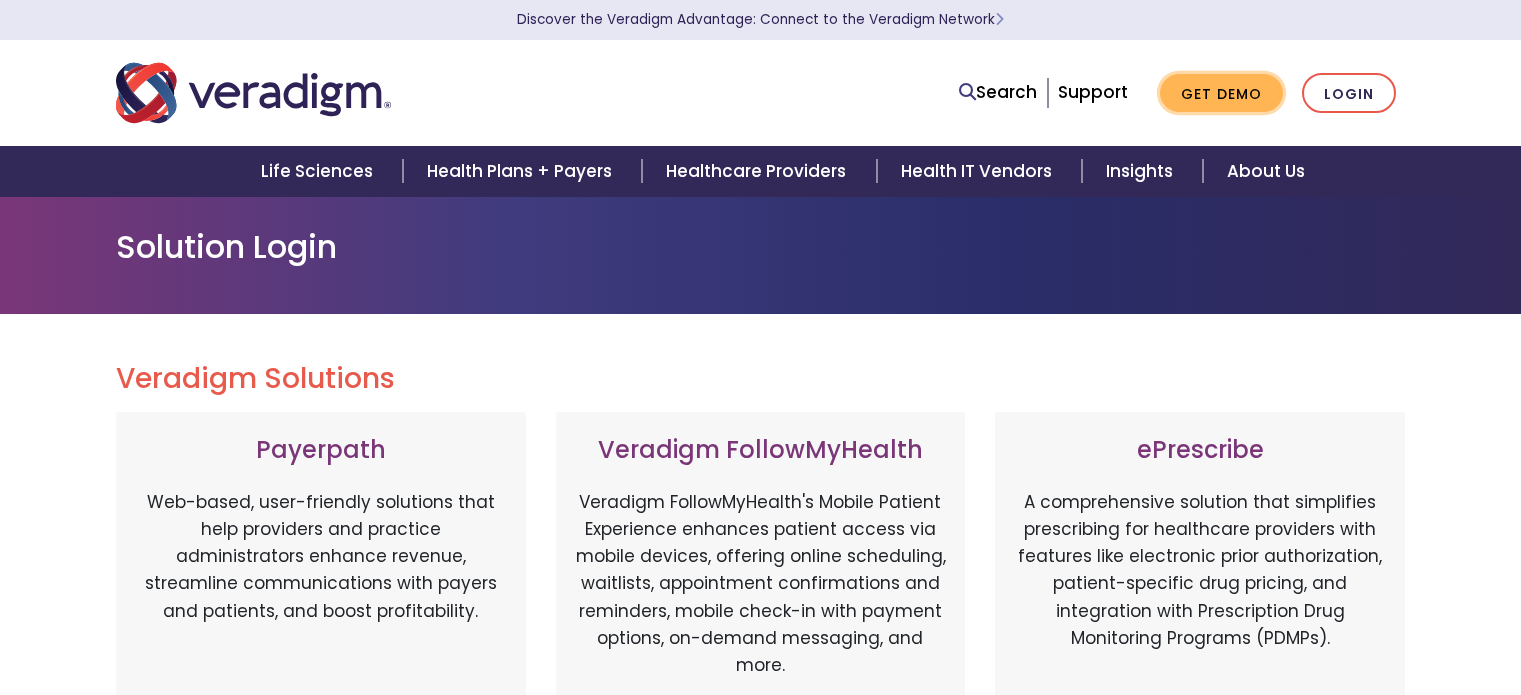 scroll, scrollTop: 0, scrollLeft: 0, axis: both 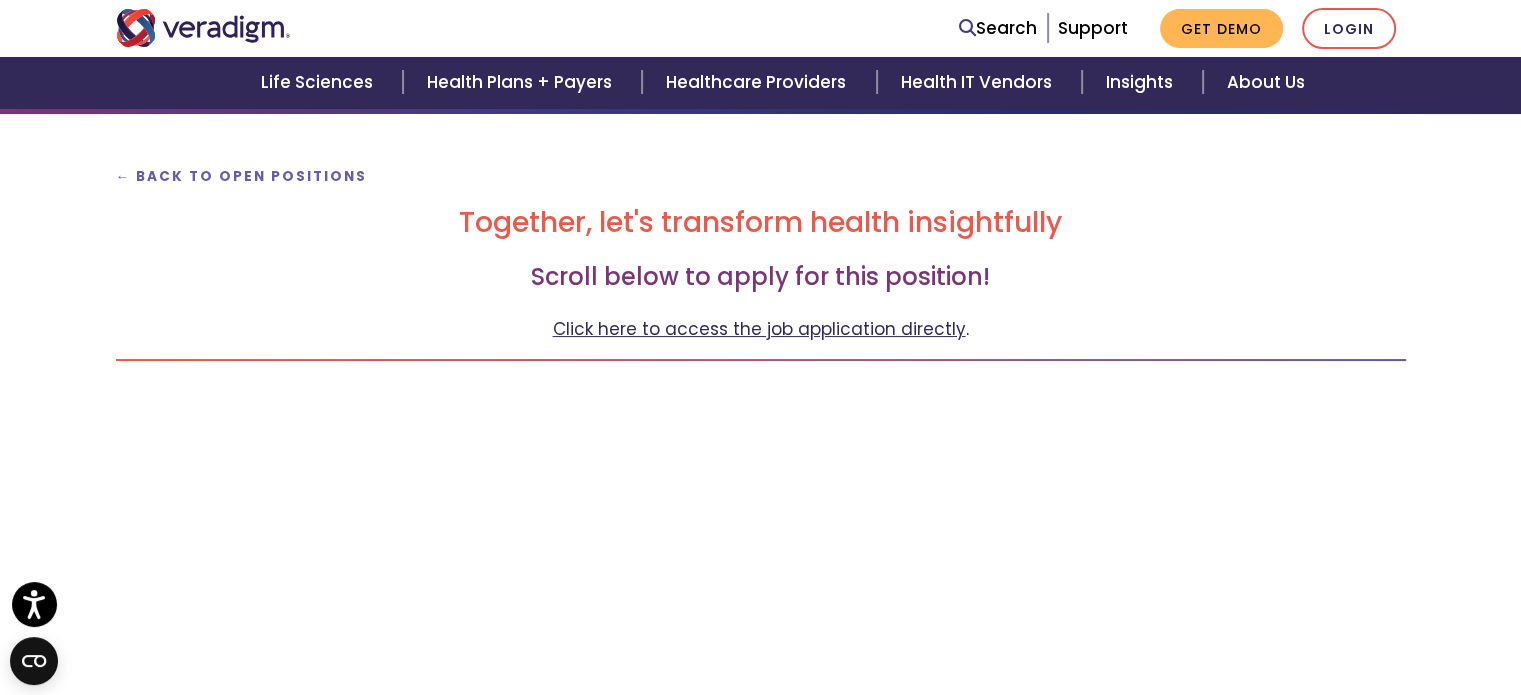 click on "Click here to access the job application directly" at bounding box center [759, 329] 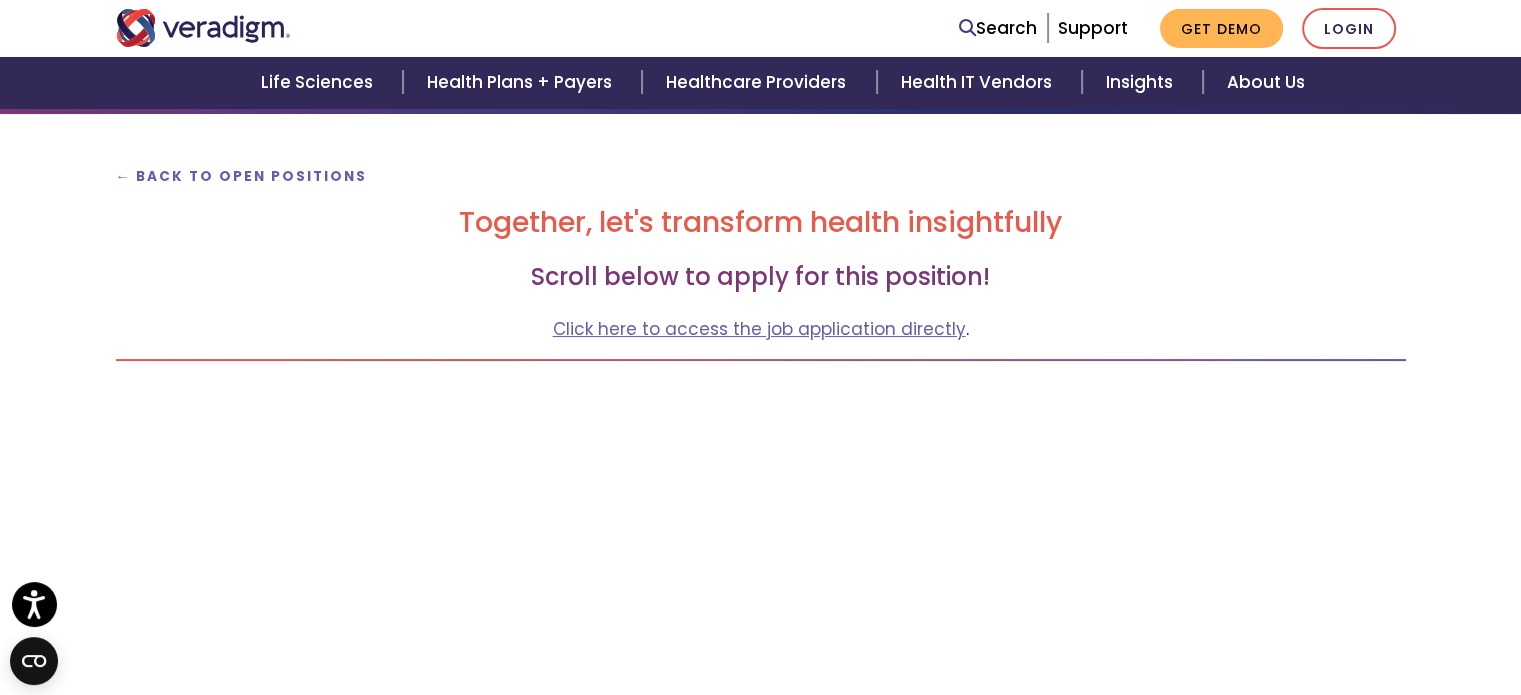 scroll, scrollTop: 0, scrollLeft: 0, axis: both 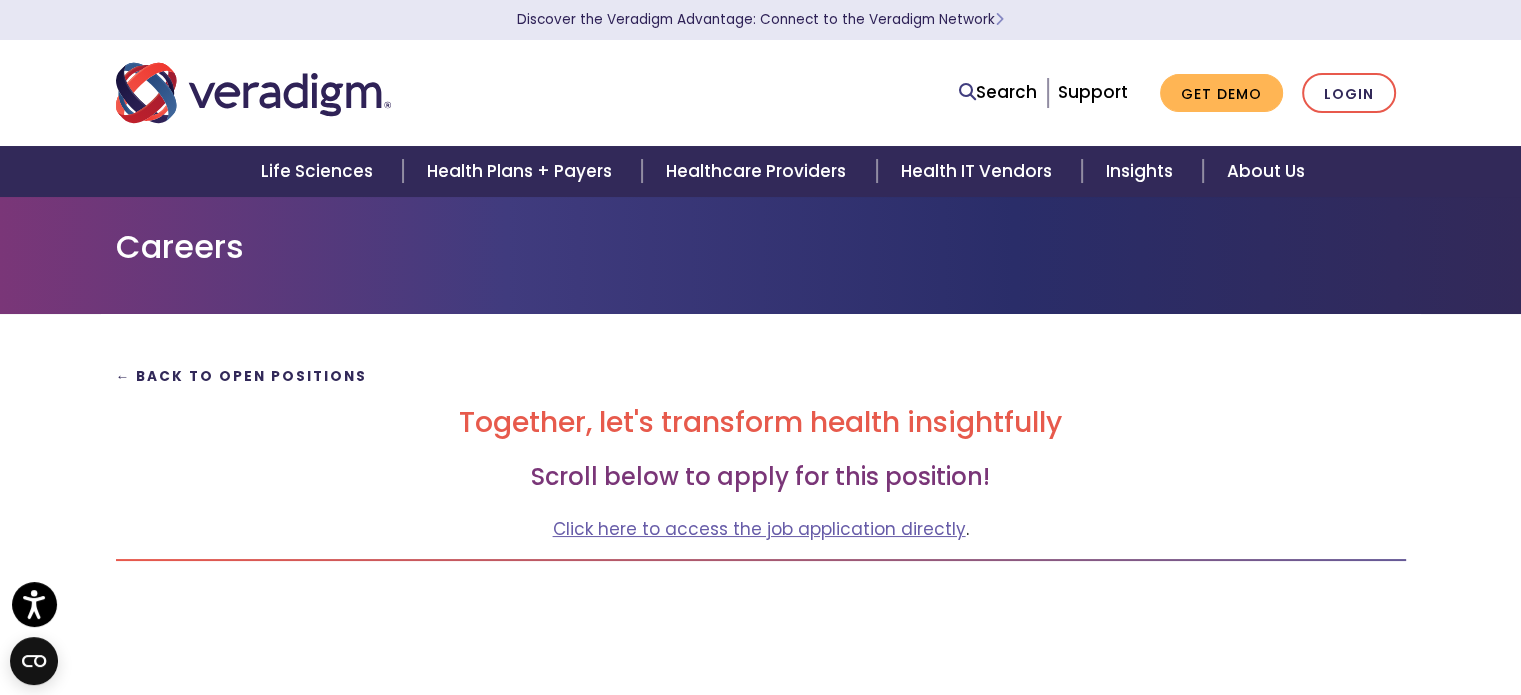click on "← Back to Open Positions" at bounding box center [242, 376] 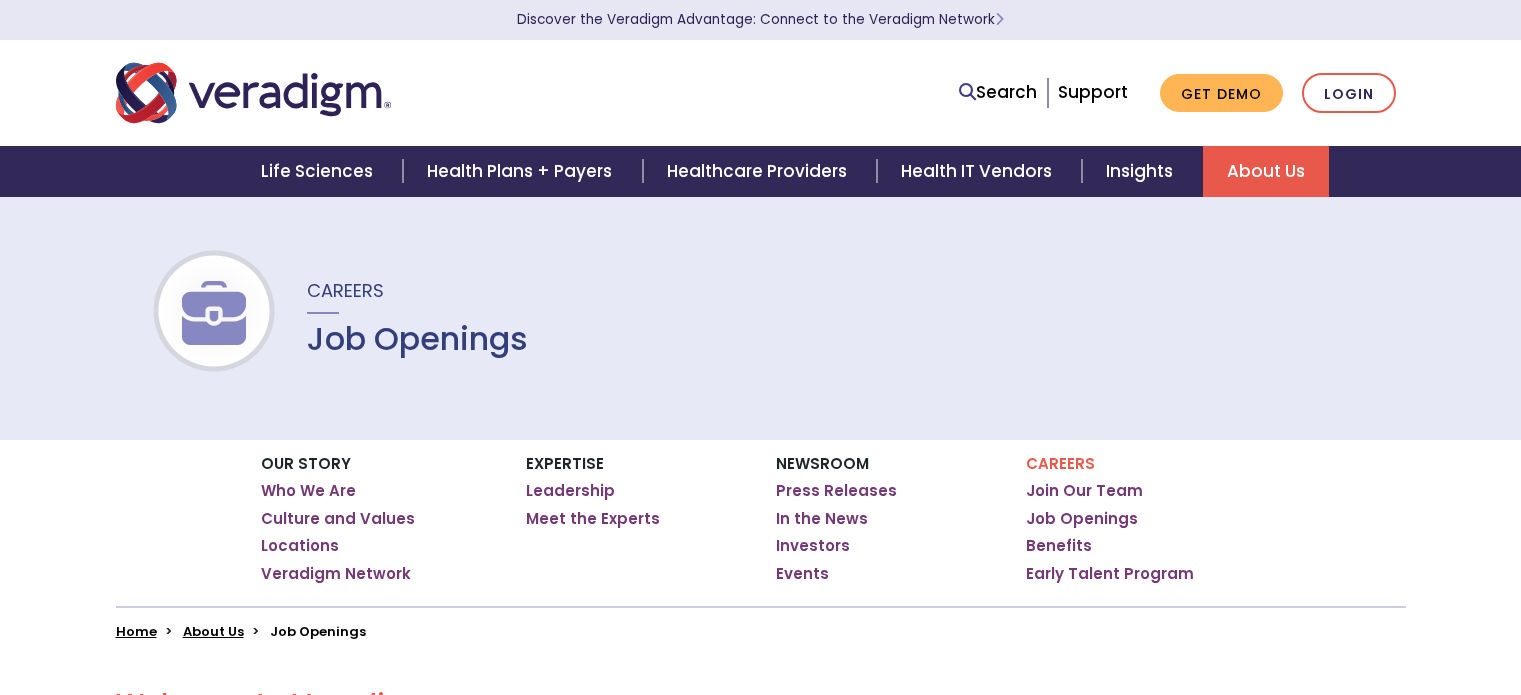 scroll, scrollTop: 0, scrollLeft: 0, axis: both 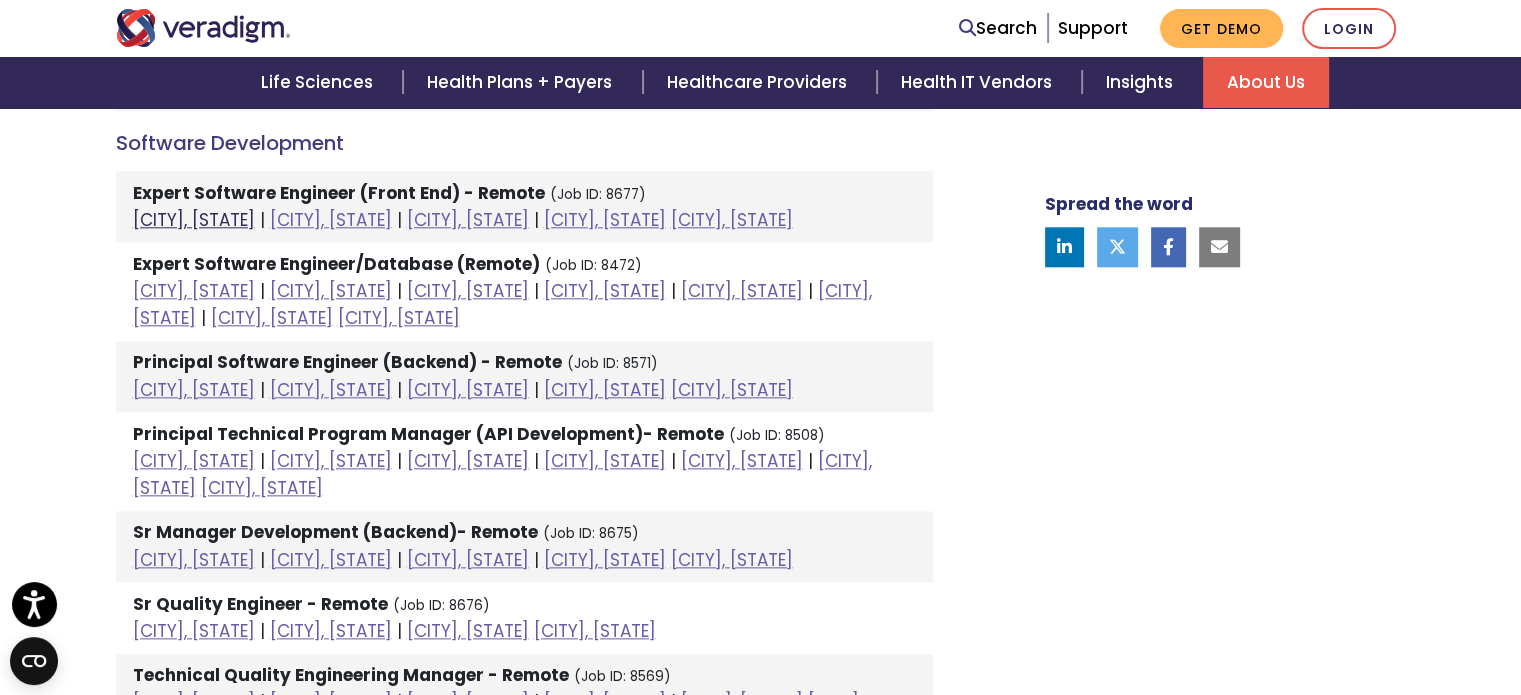 click on "[CITY], [STATE]" at bounding box center (194, 220) 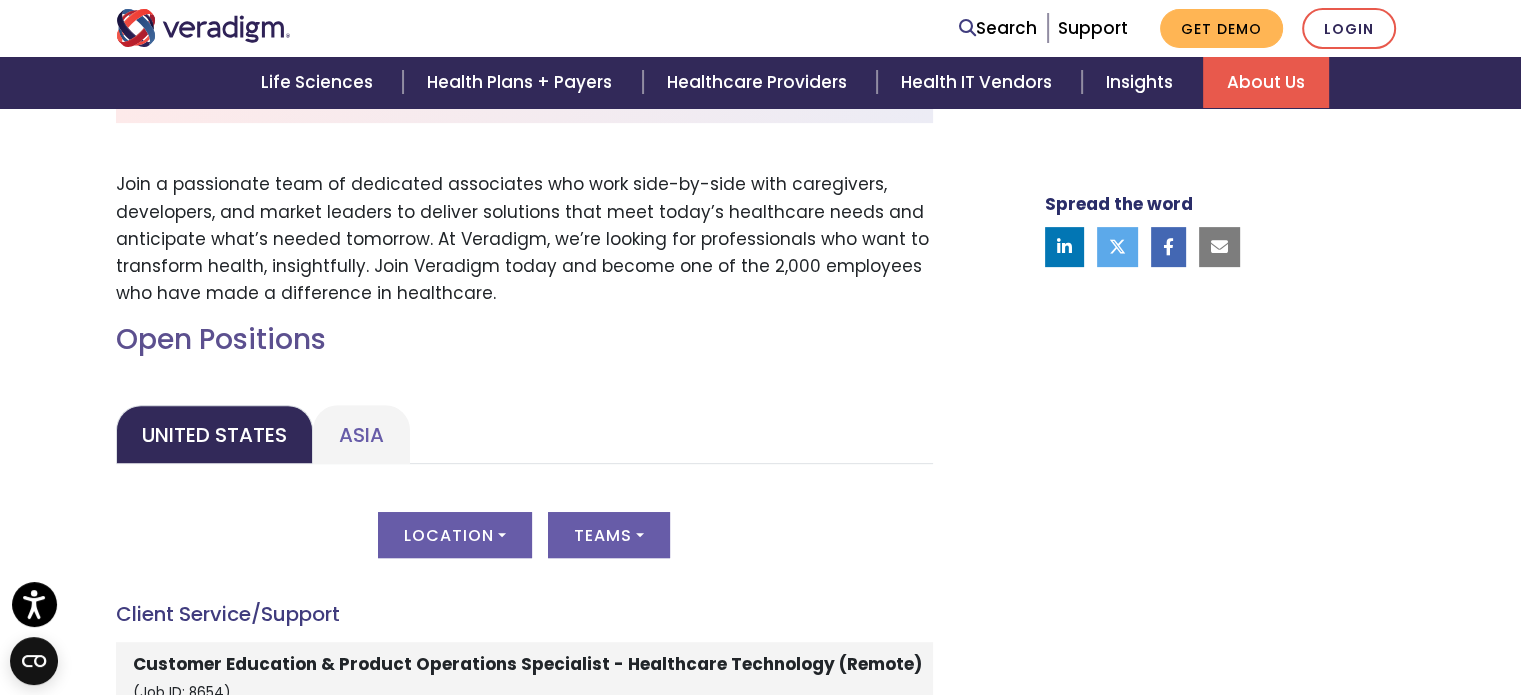 scroll, scrollTop: 700, scrollLeft: 0, axis: vertical 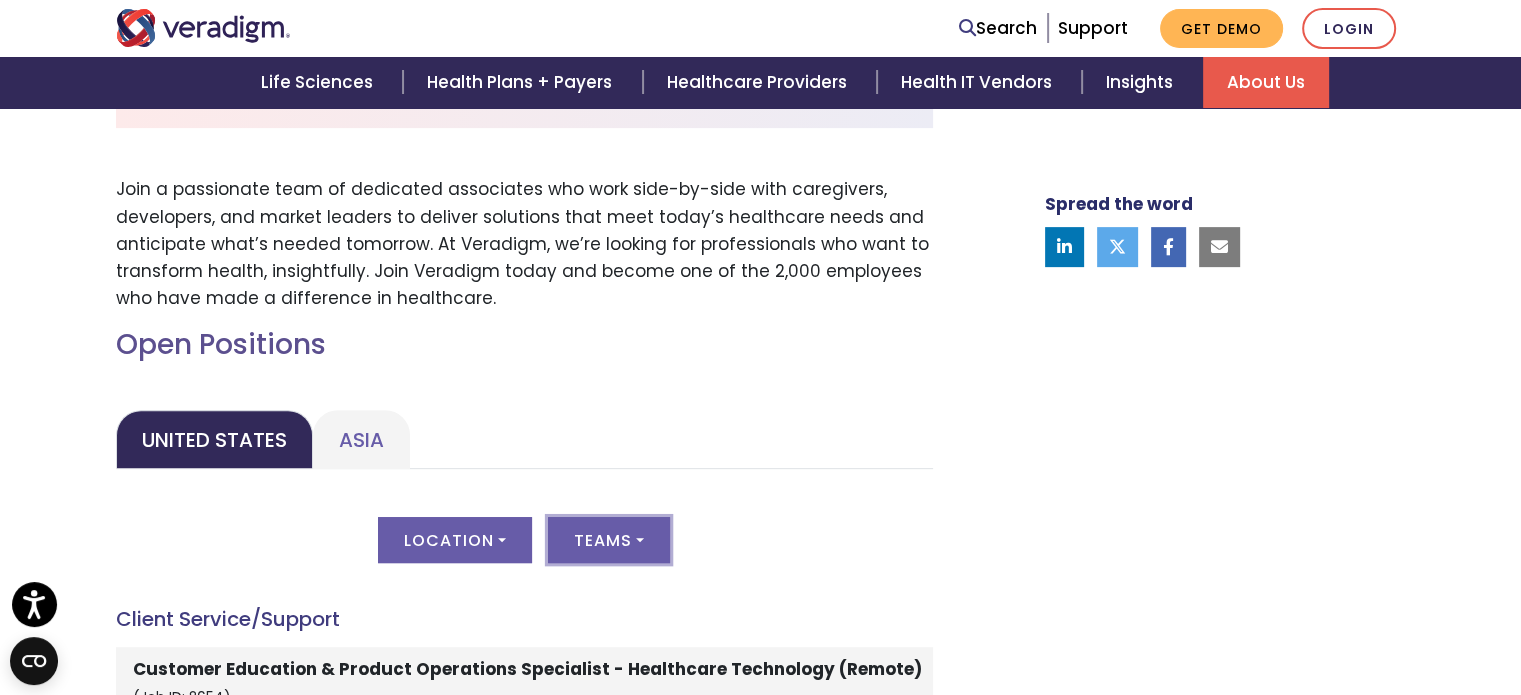 click on "Teams" at bounding box center (609, 540) 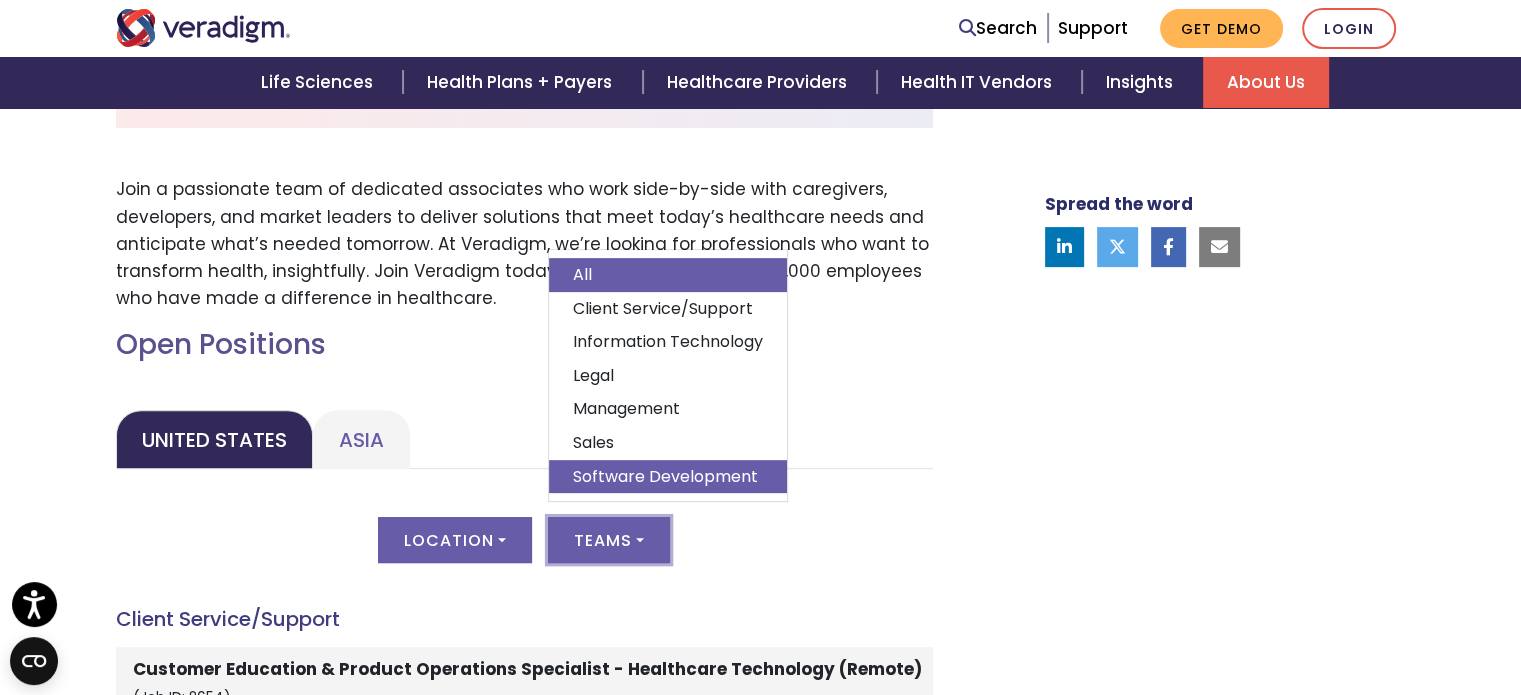 click on "Software Development" at bounding box center (668, 476) 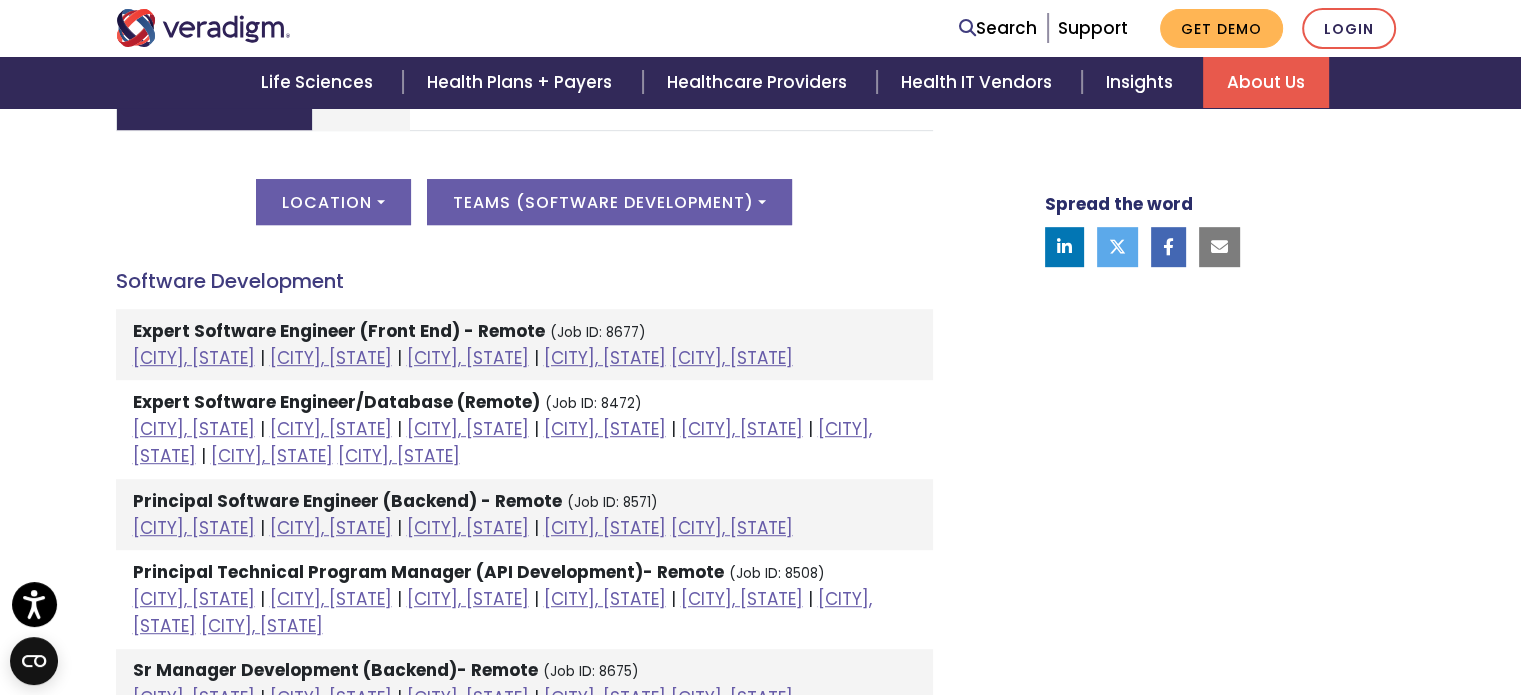 scroll, scrollTop: 1100, scrollLeft: 0, axis: vertical 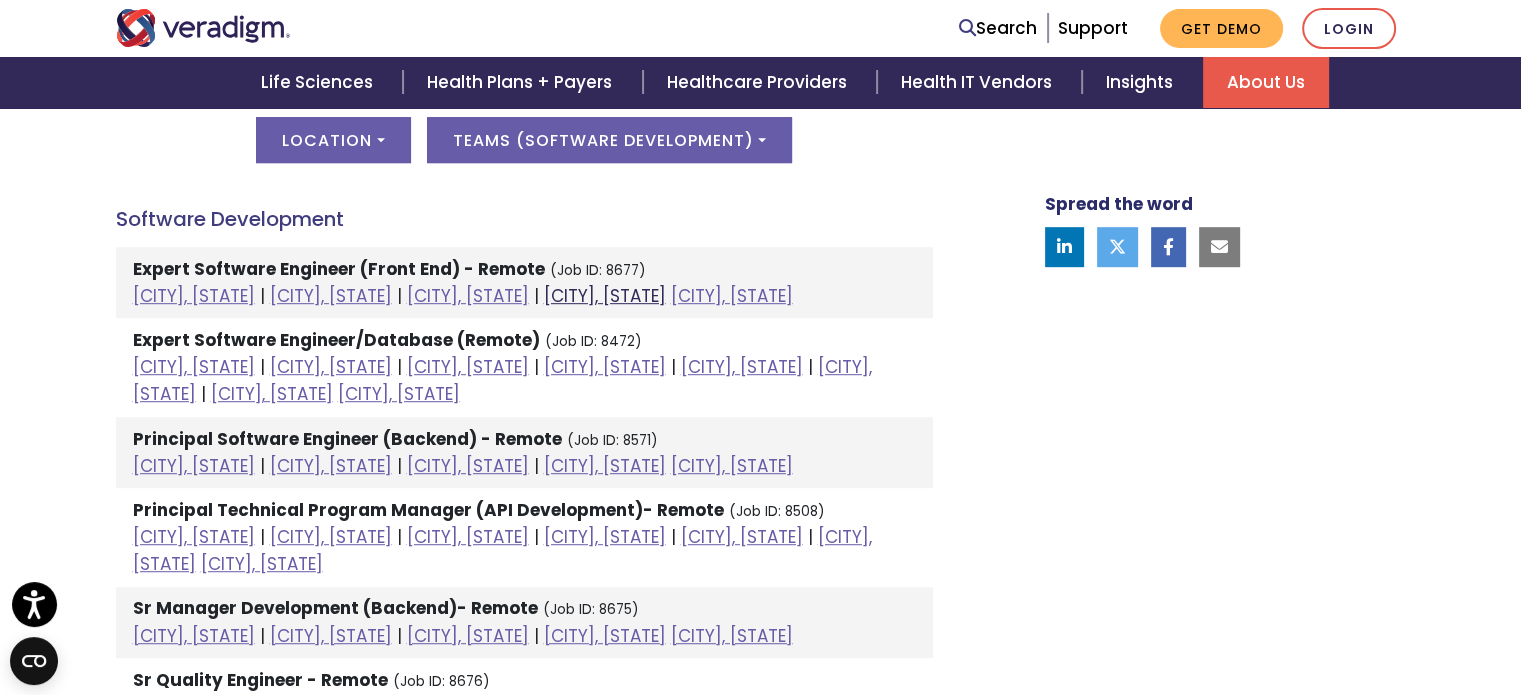 click on "[CITY], [STATE]" at bounding box center (605, 296) 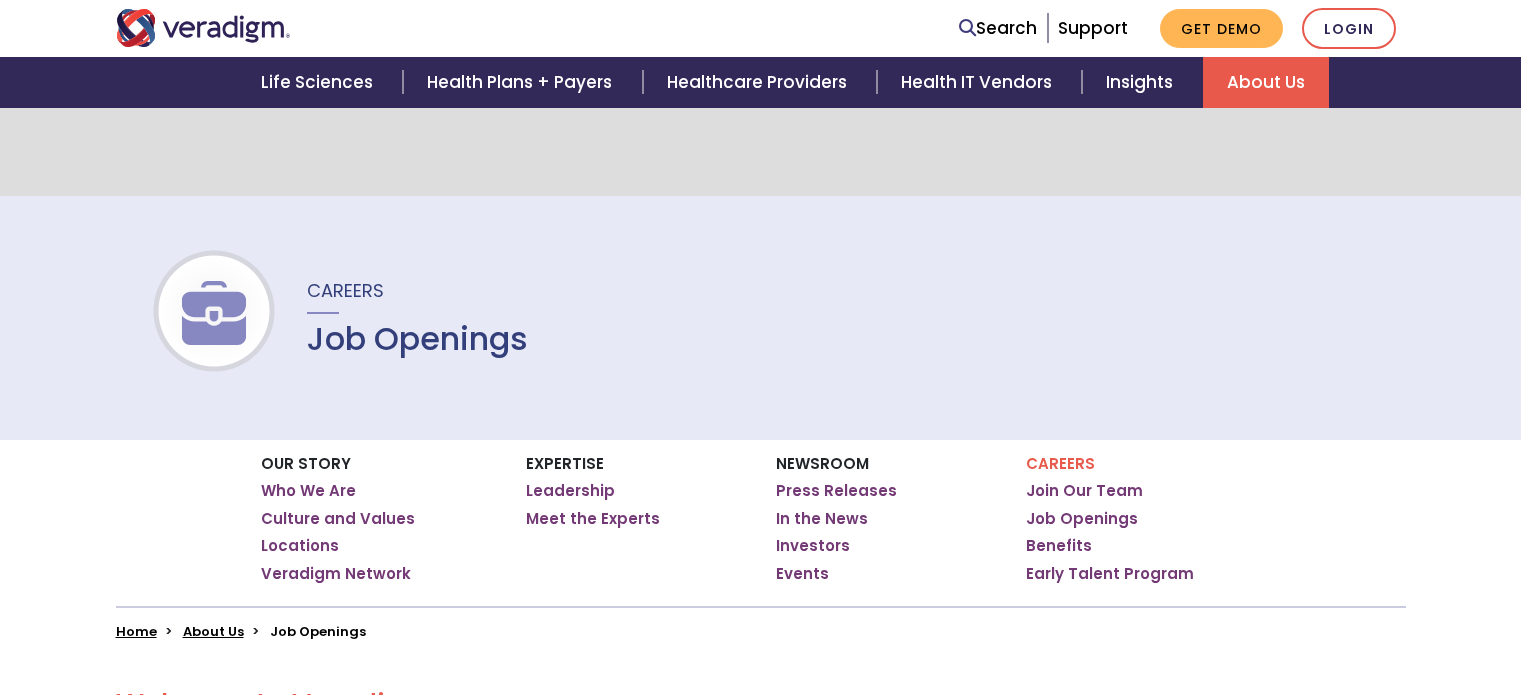 scroll, scrollTop: 400, scrollLeft: 0, axis: vertical 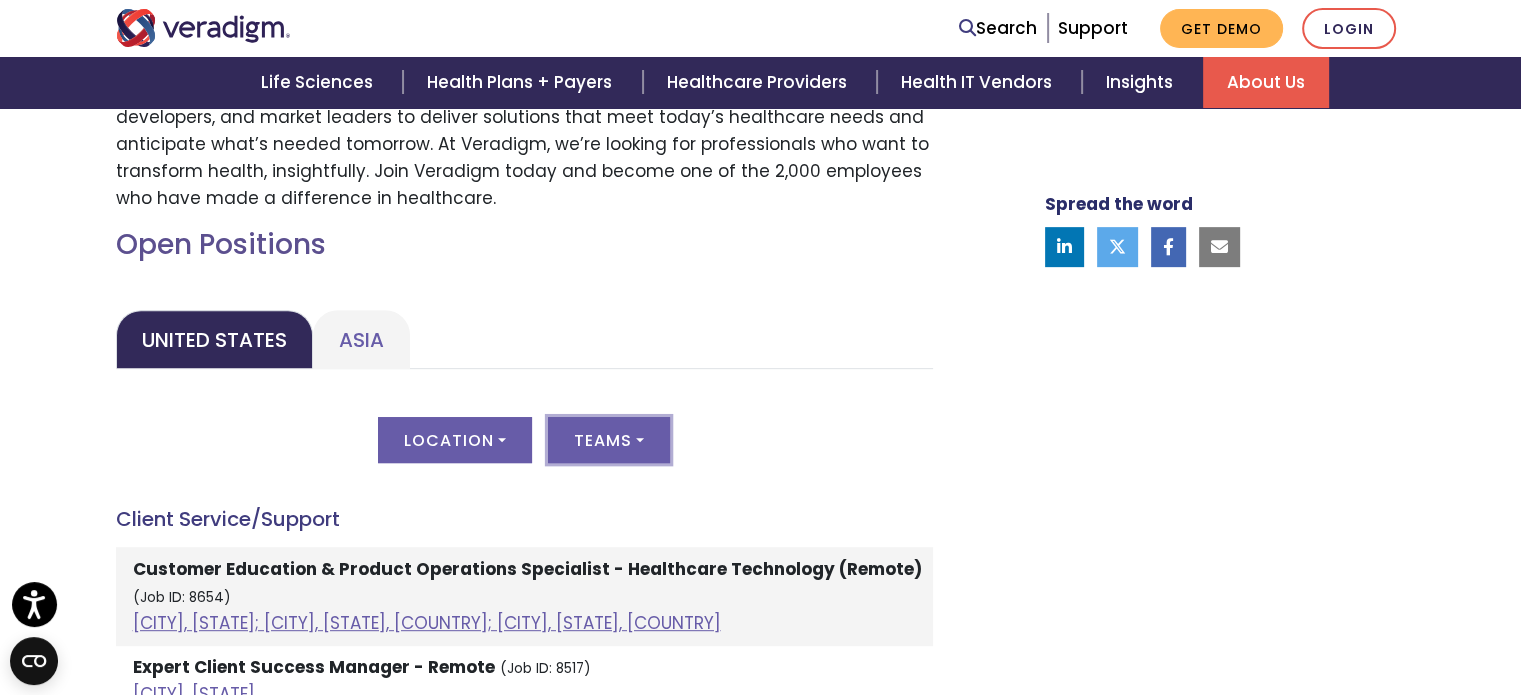 click on "Teams" at bounding box center (609, 440) 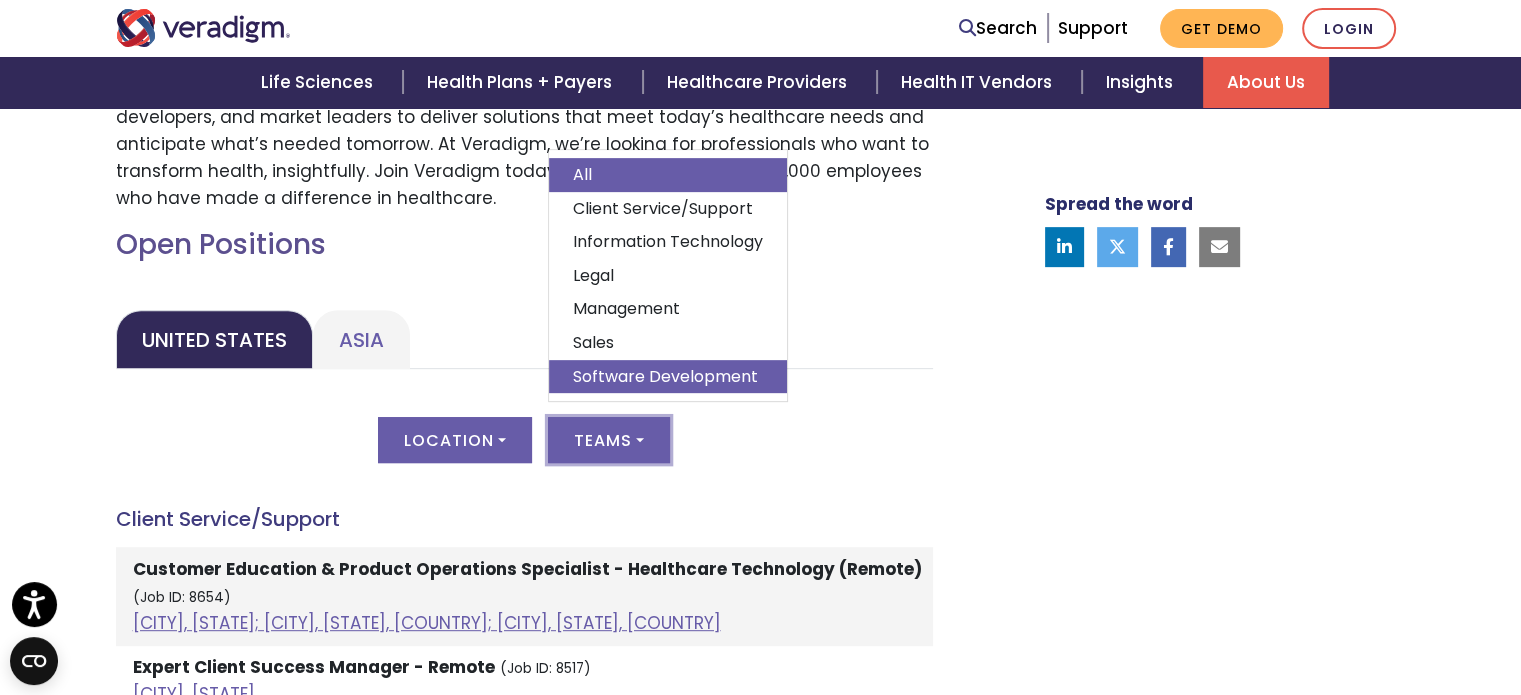 click on "Software Development" at bounding box center (668, 376) 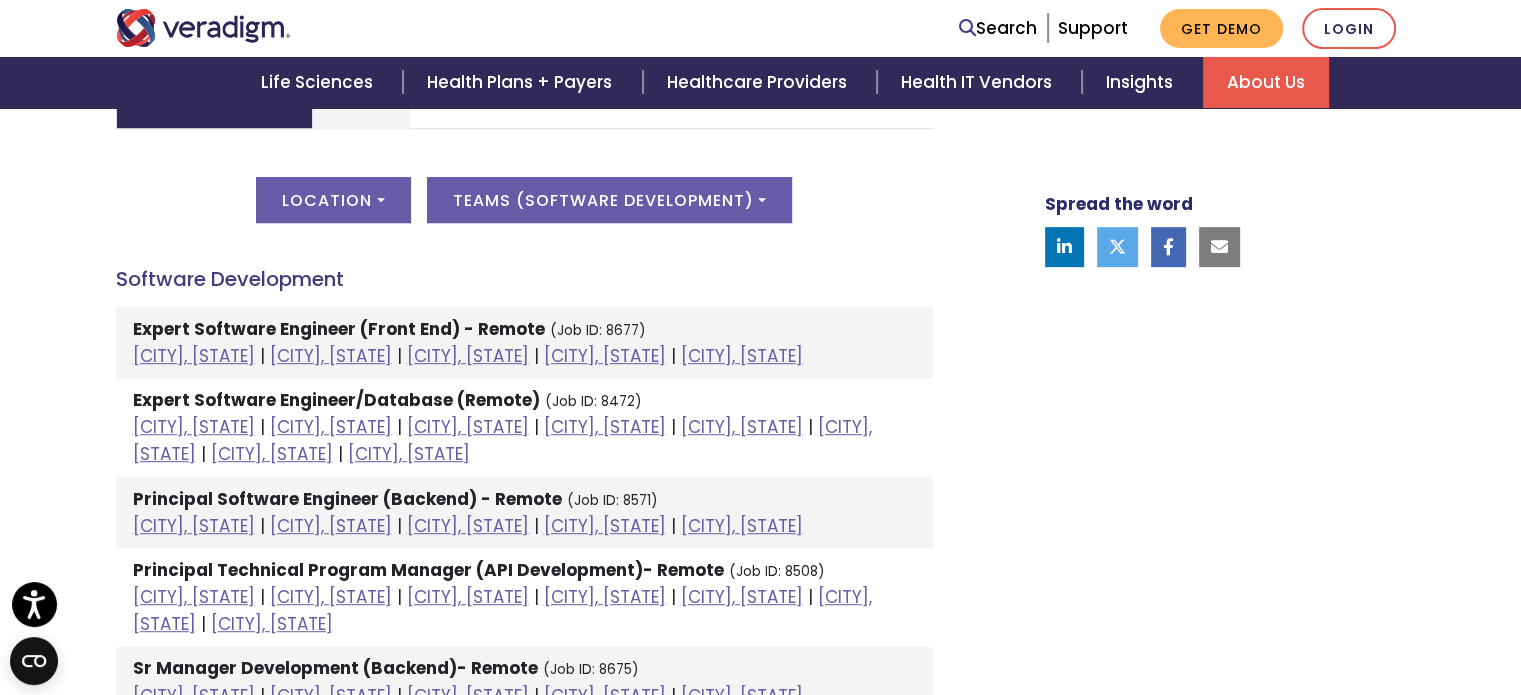 scroll, scrollTop: 1000, scrollLeft: 0, axis: vertical 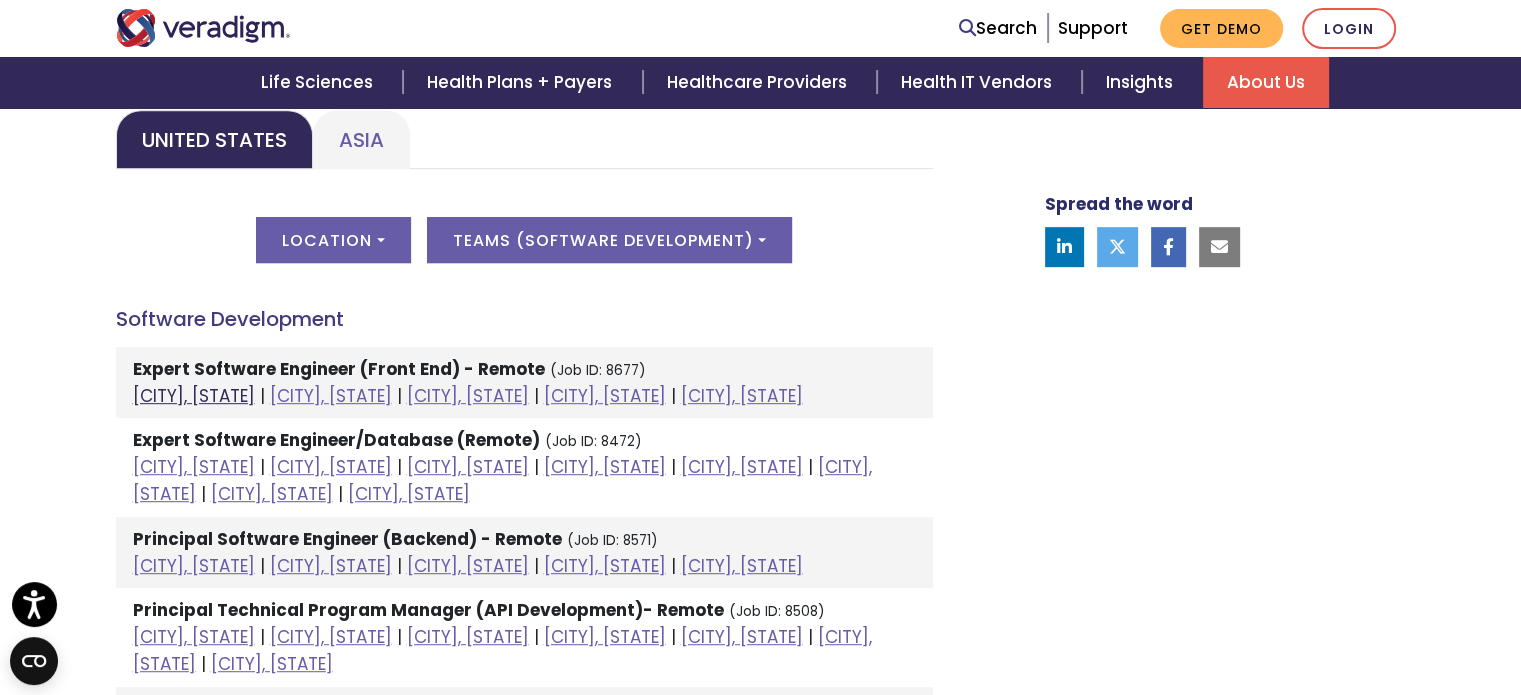 click on "[CITY], [STATE]" at bounding box center [194, 396] 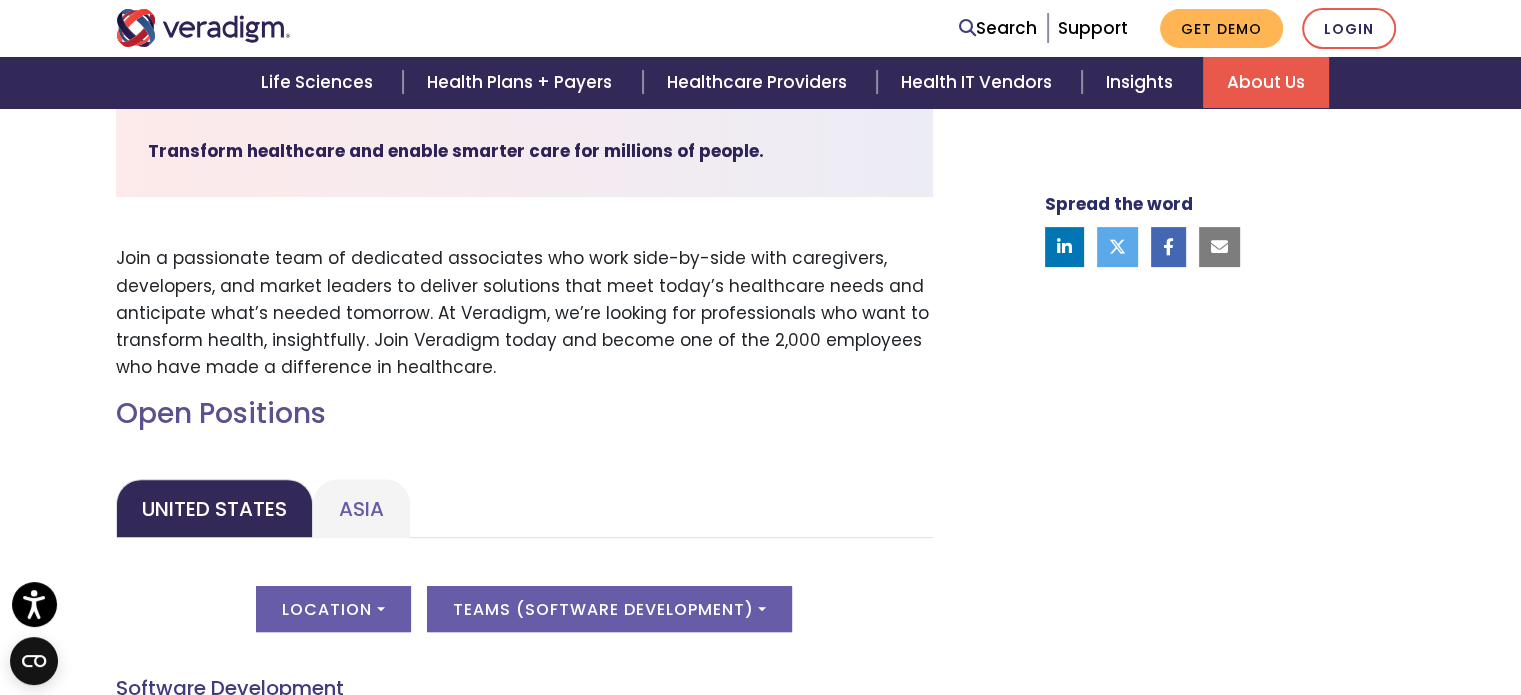 scroll, scrollTop: 600, scrollLeft: 0, axis: vertical 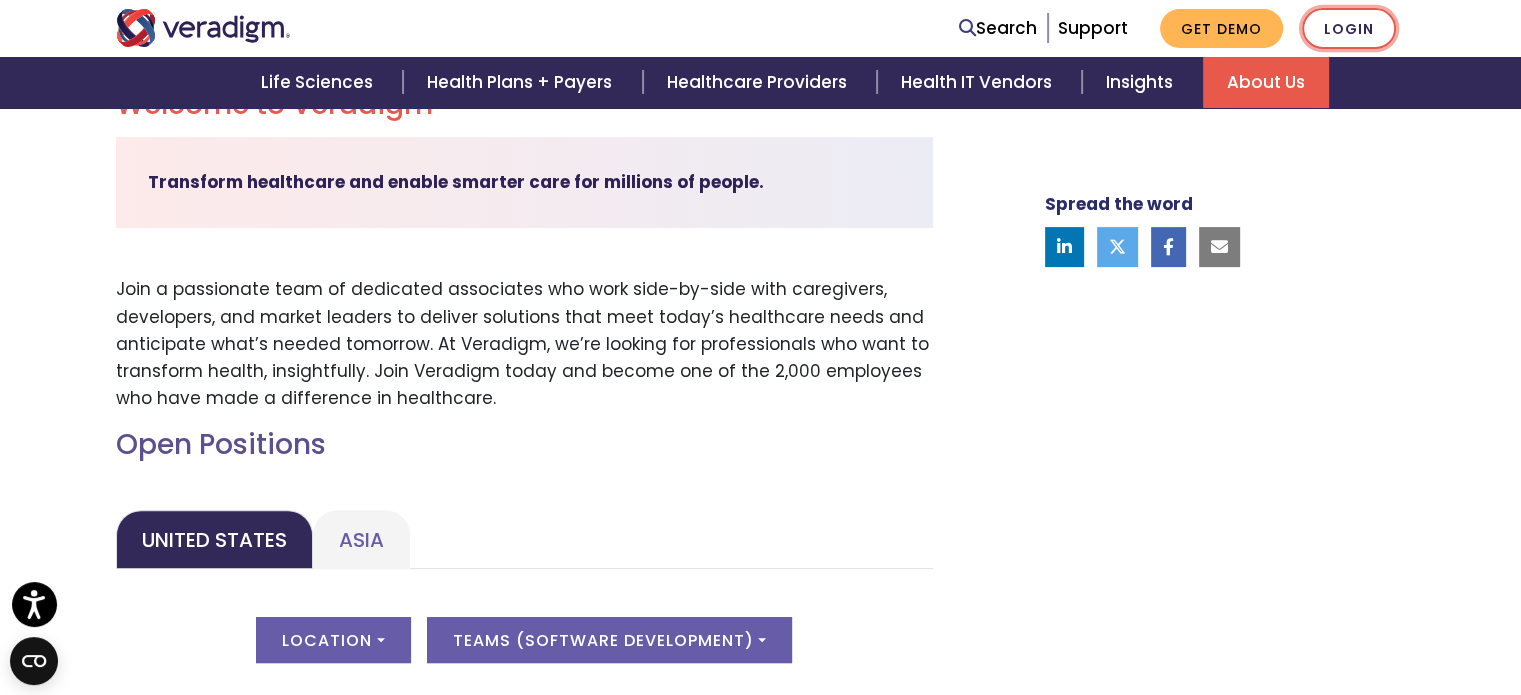 click on "Login" at bounding box center [1349, 28] 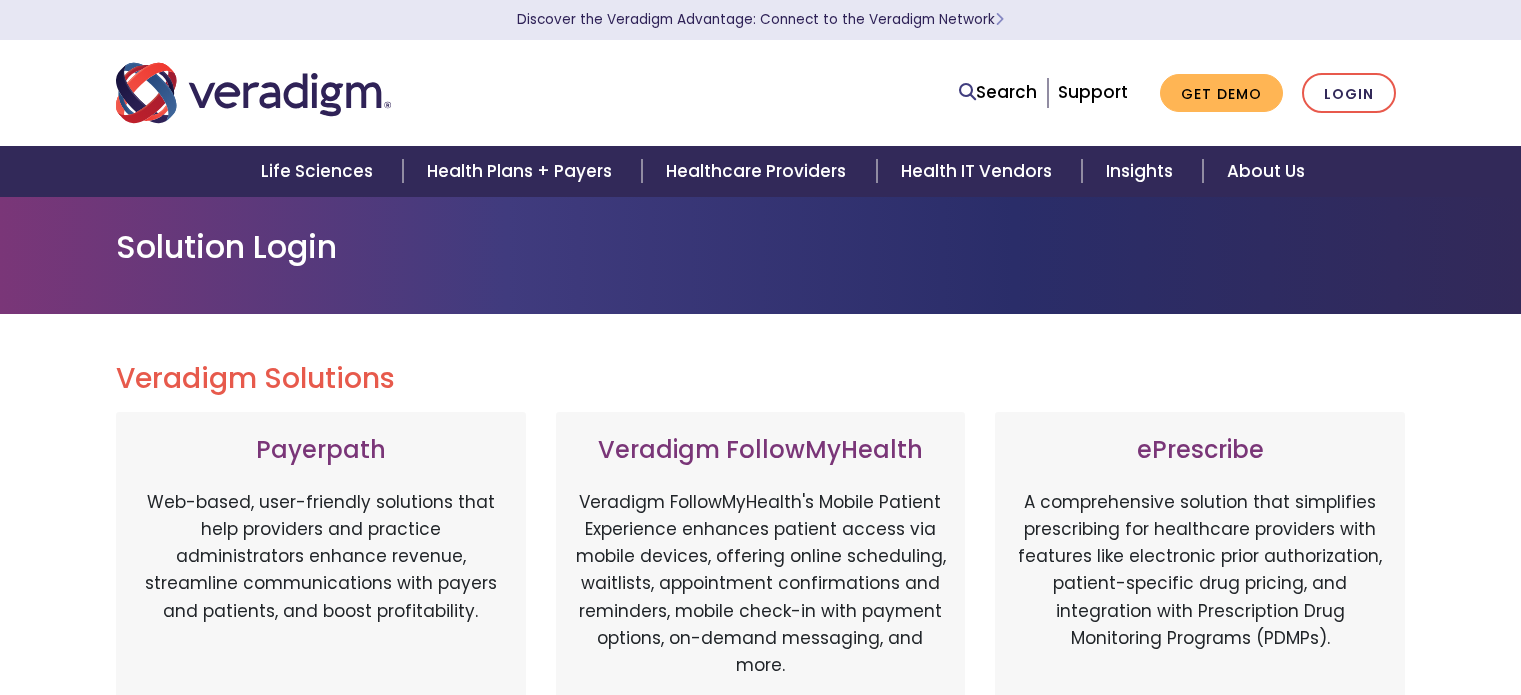 scroll, scrollTop: 0, scrollLeft: 0, axis: both 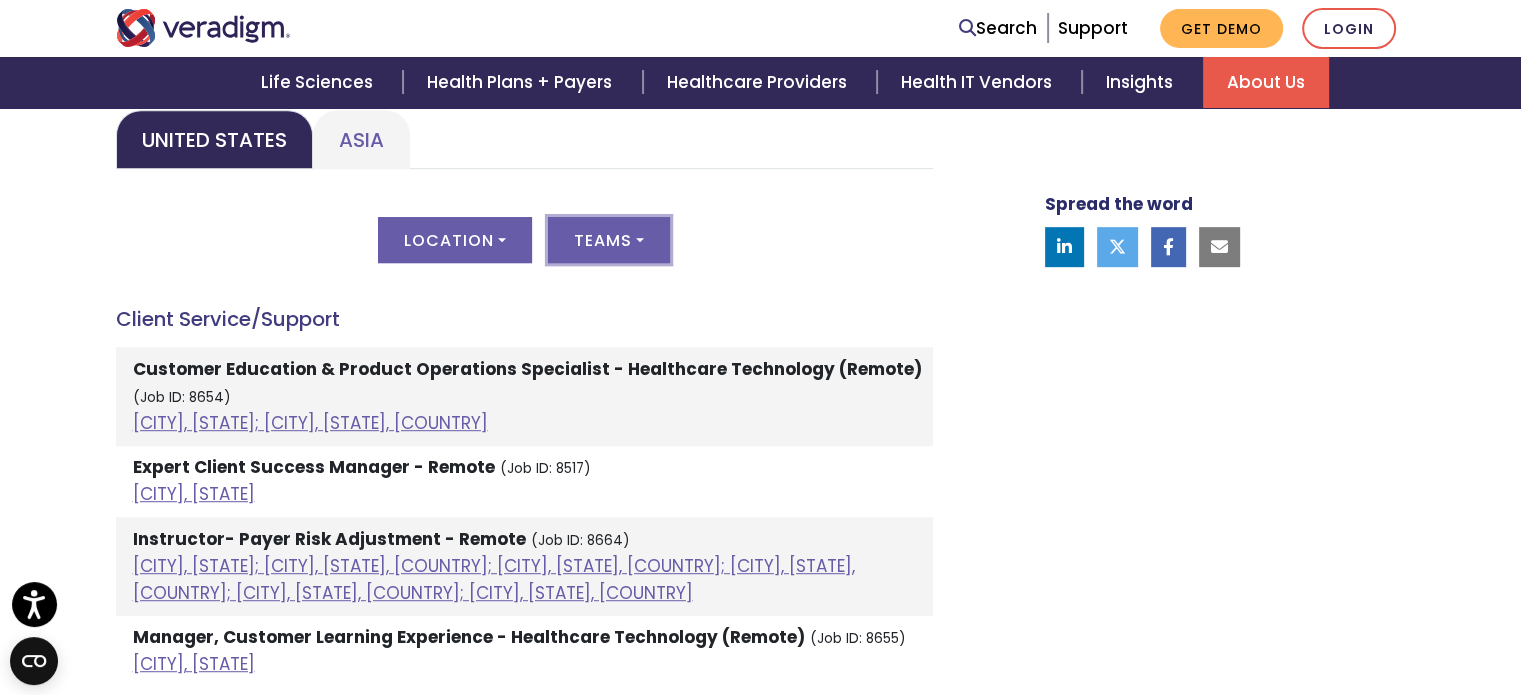 click on "Teams" at bounding box center (609, 240) 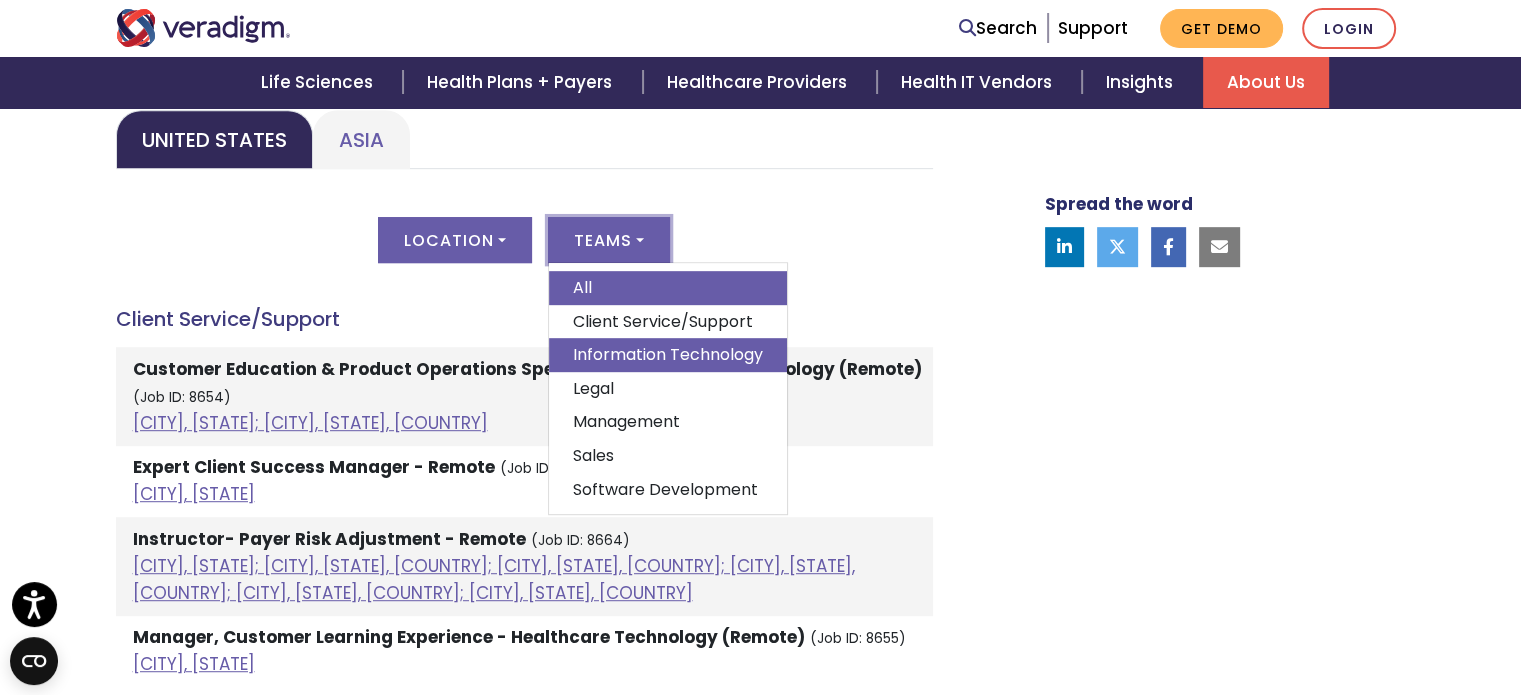 click on "Information Technology" at bounding box center (668, 355) 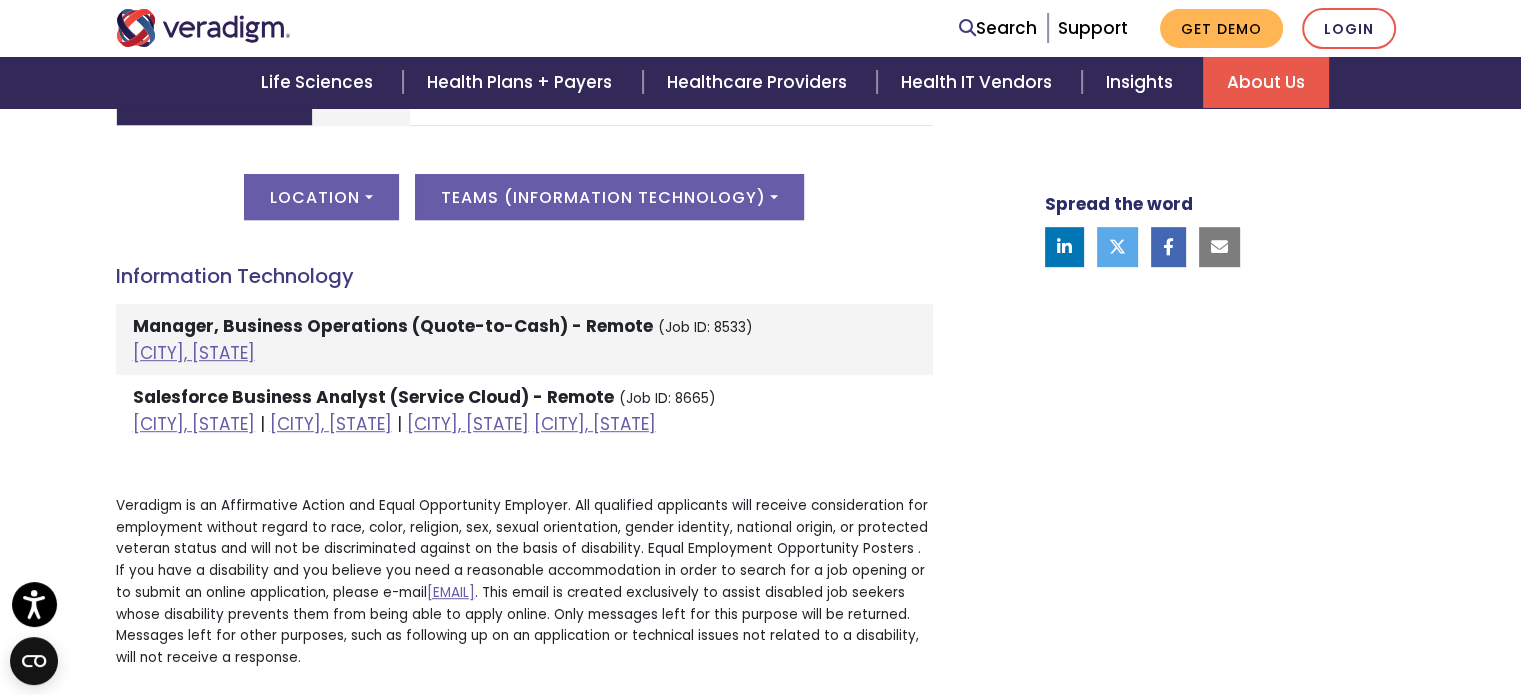 scroll, scrollTop: 1000, scrollLeft: 0, axis: vertical 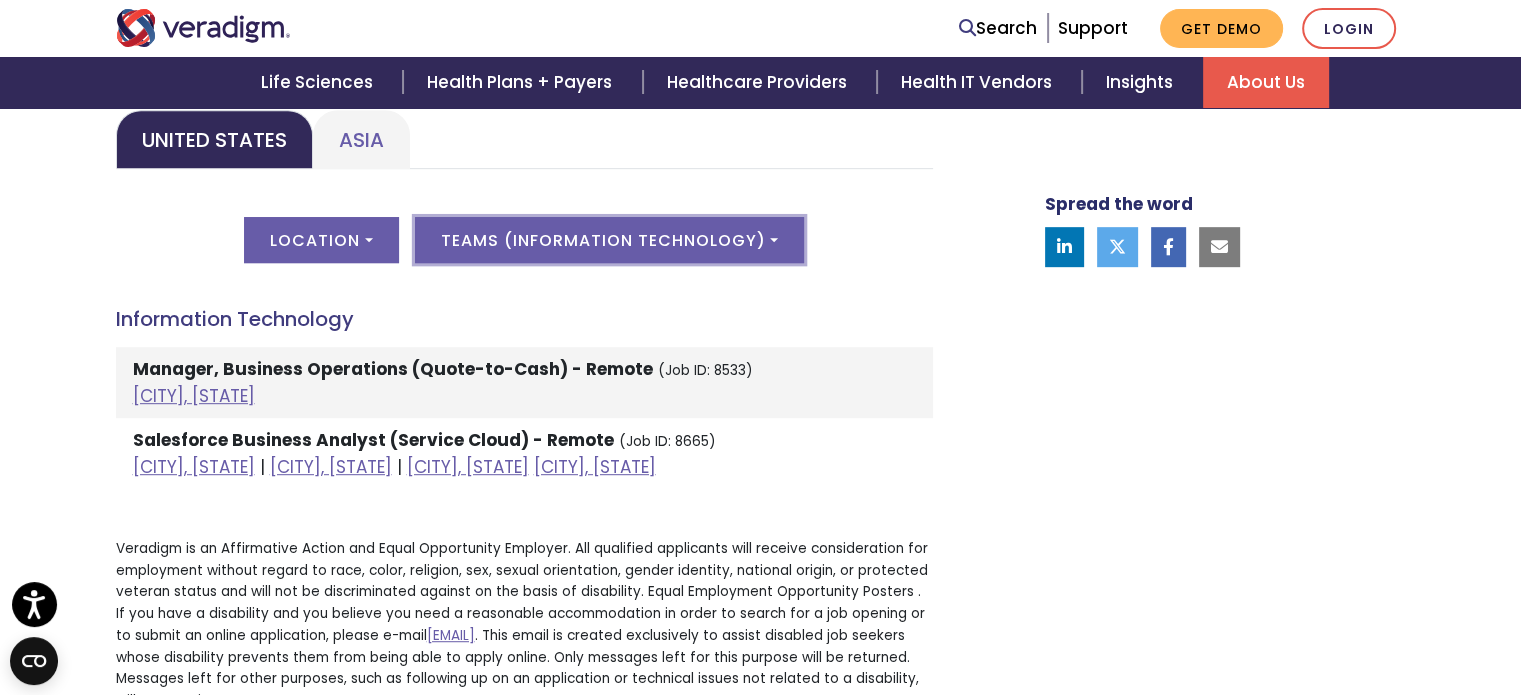 click on "Teams ( Information Technology )" at bounding box center (609, 240) 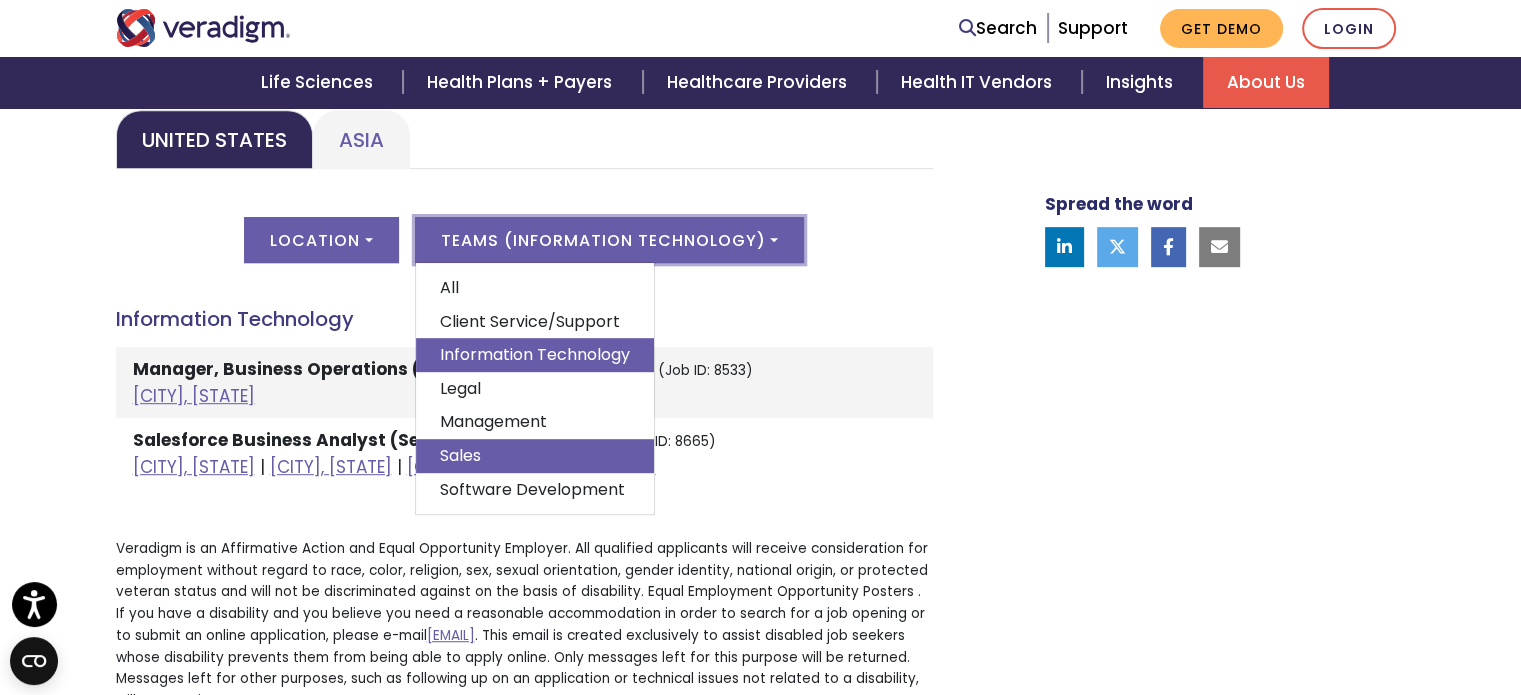 click on "Sales" at bounding box center [535, 456] 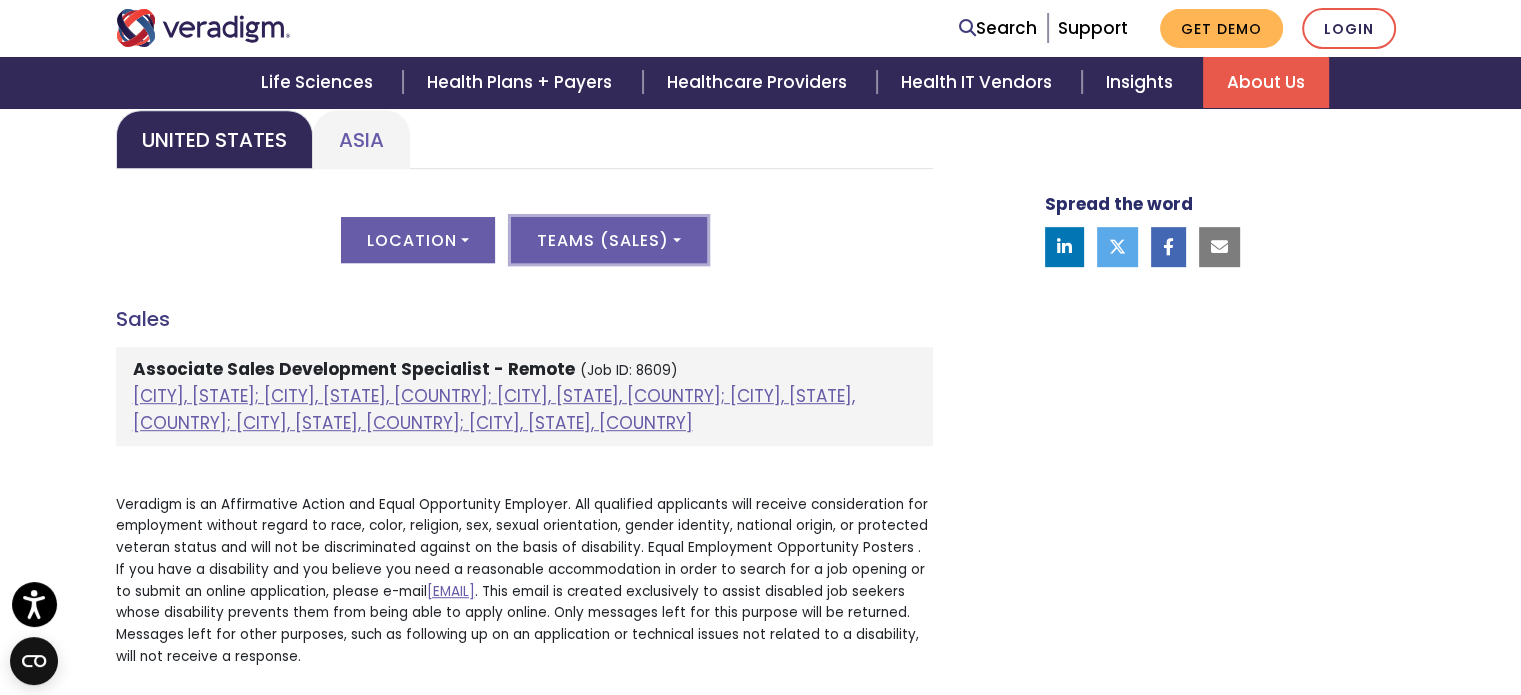 click on "Teams ( Sales )" at bounding box center (609, 240) 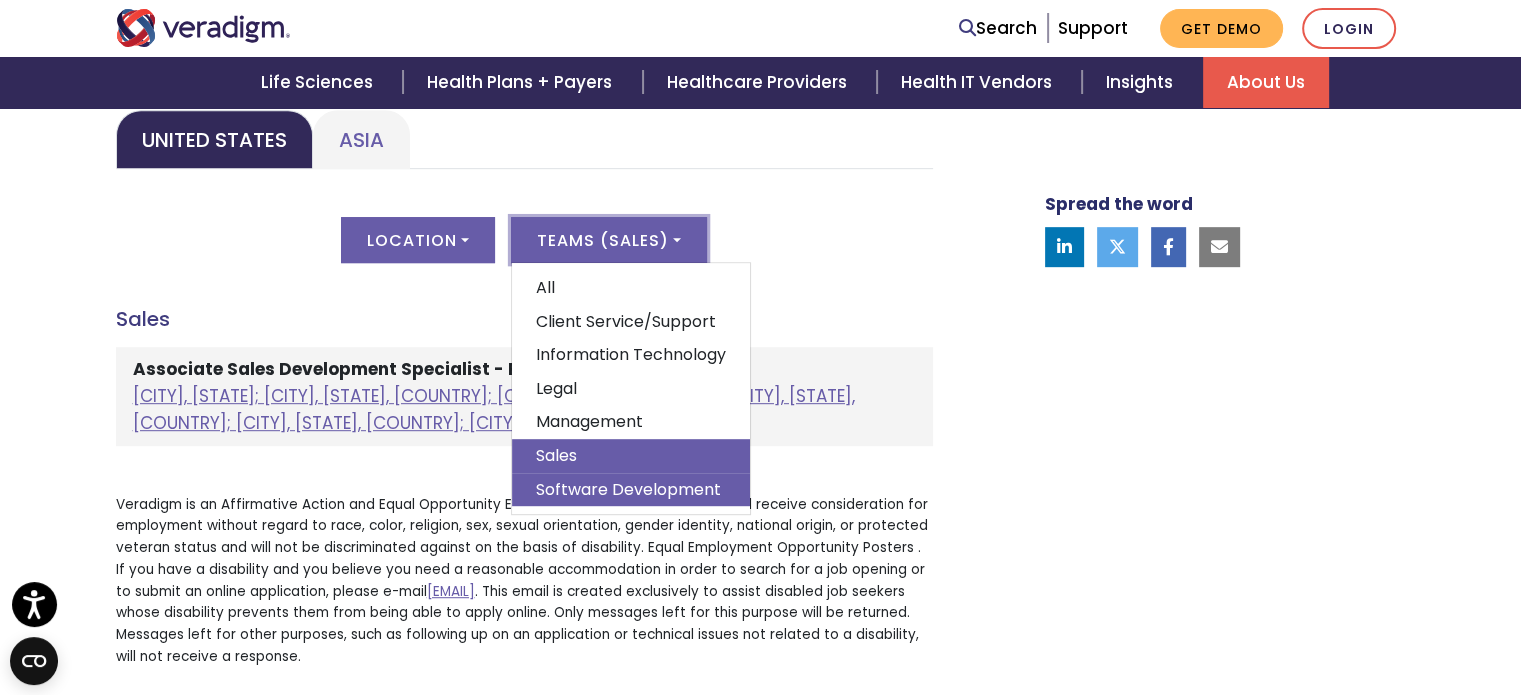 click on "Software Development" at bounding box center [631, 489] 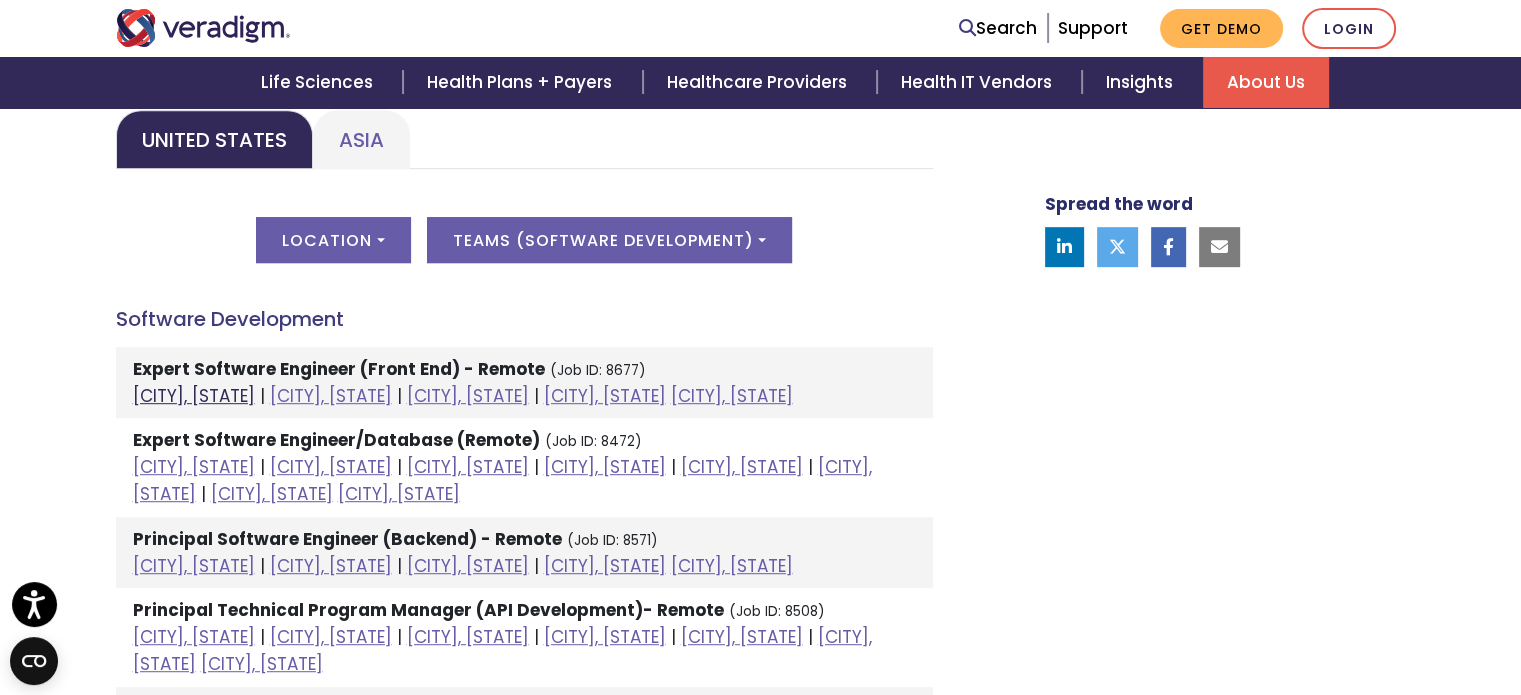 click on "Chicago, Illinois" at bounding box center [194, 396] 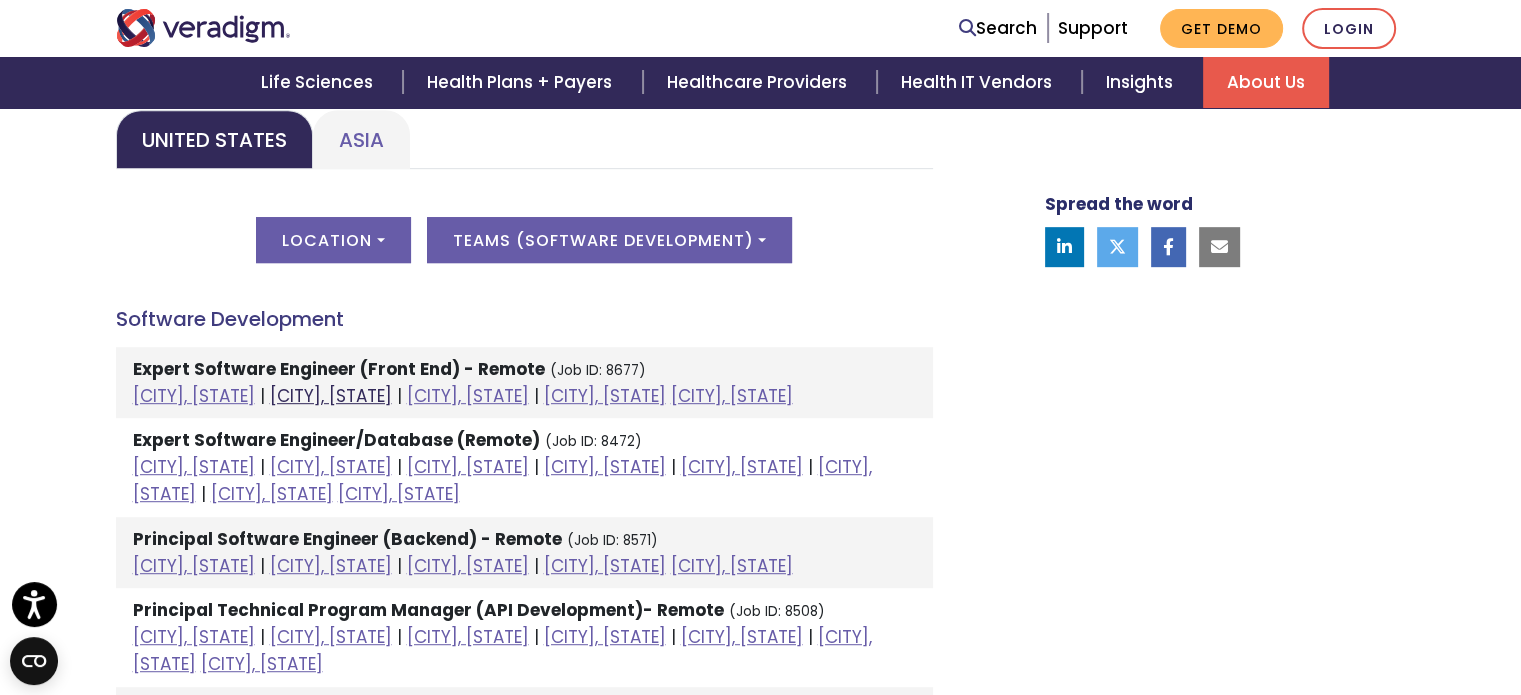 click on "Dallas, Texas" at bounding box center [331, 396] 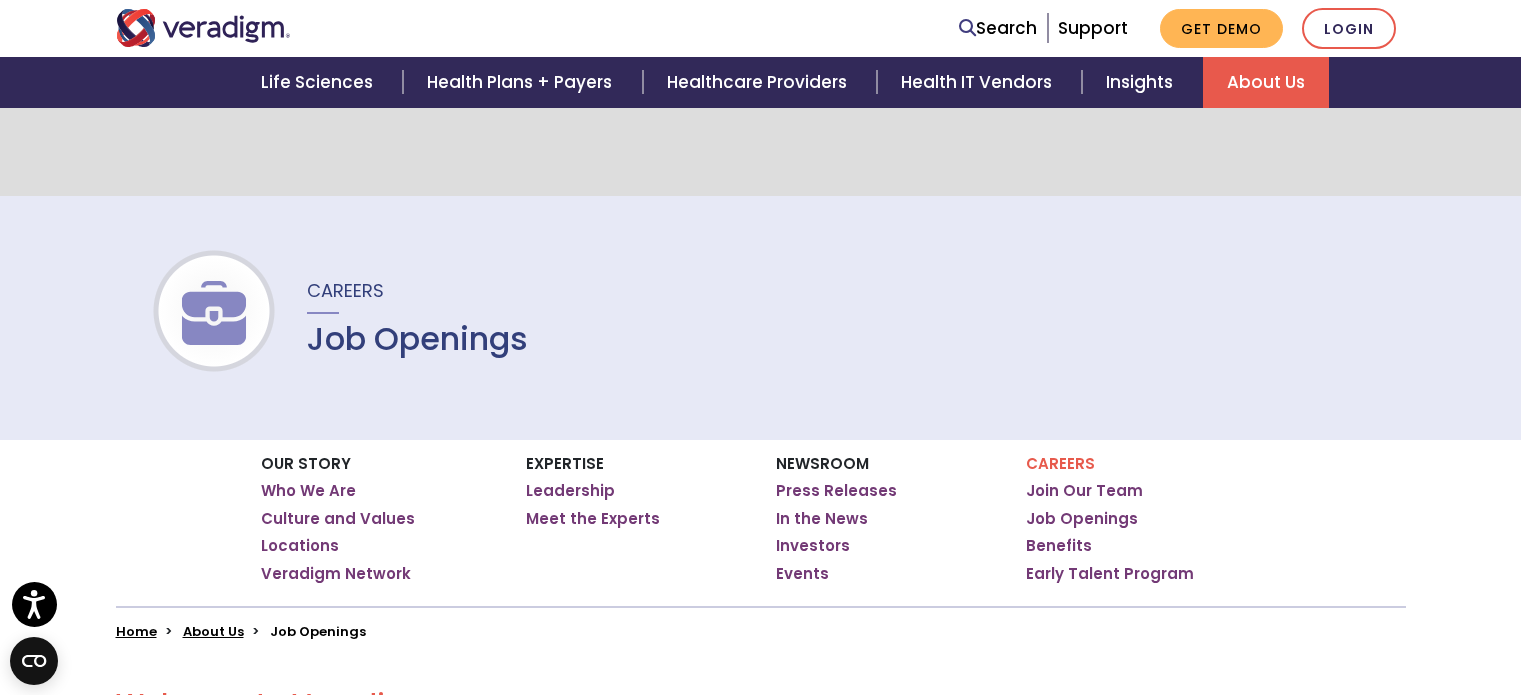 scroll, scrollTop: 200, scrollLeft: 0, axis: vertical 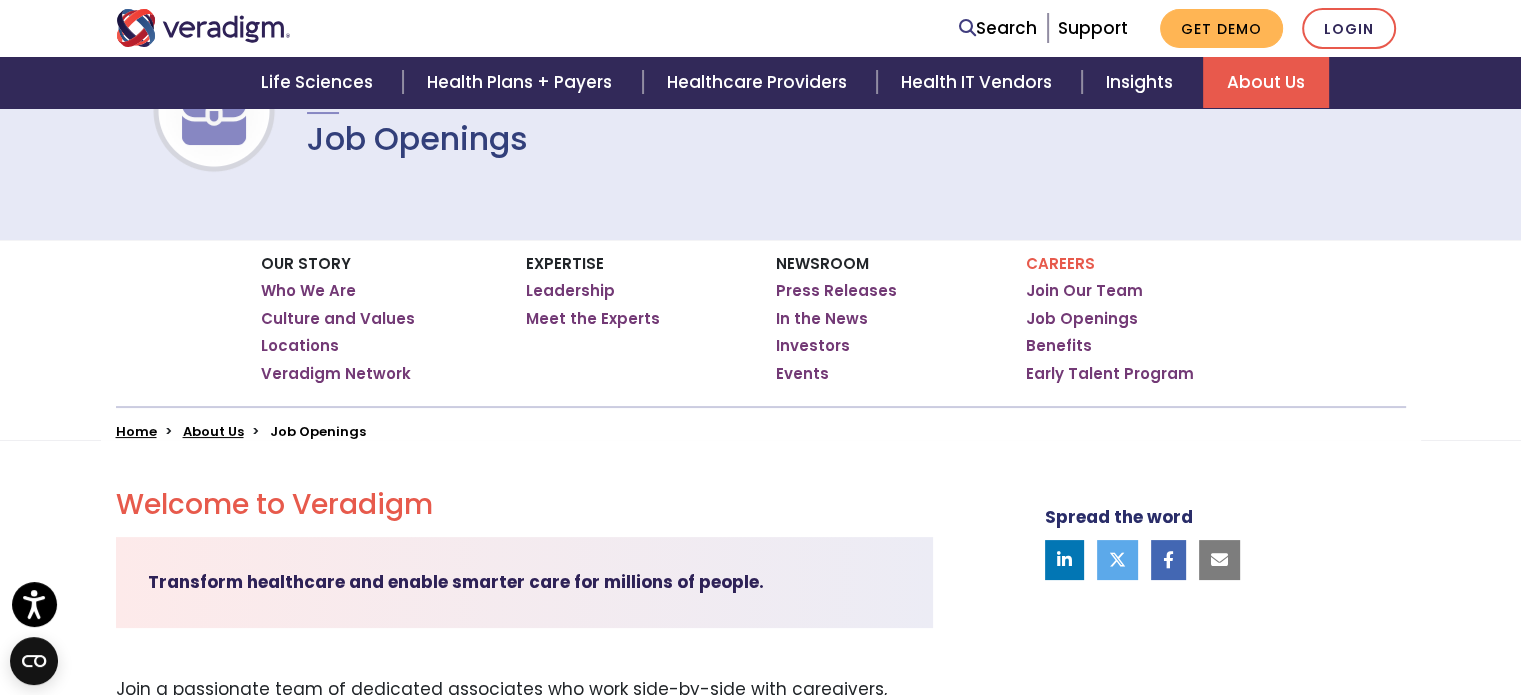 click on "Home" at bounding box center [136, 431] 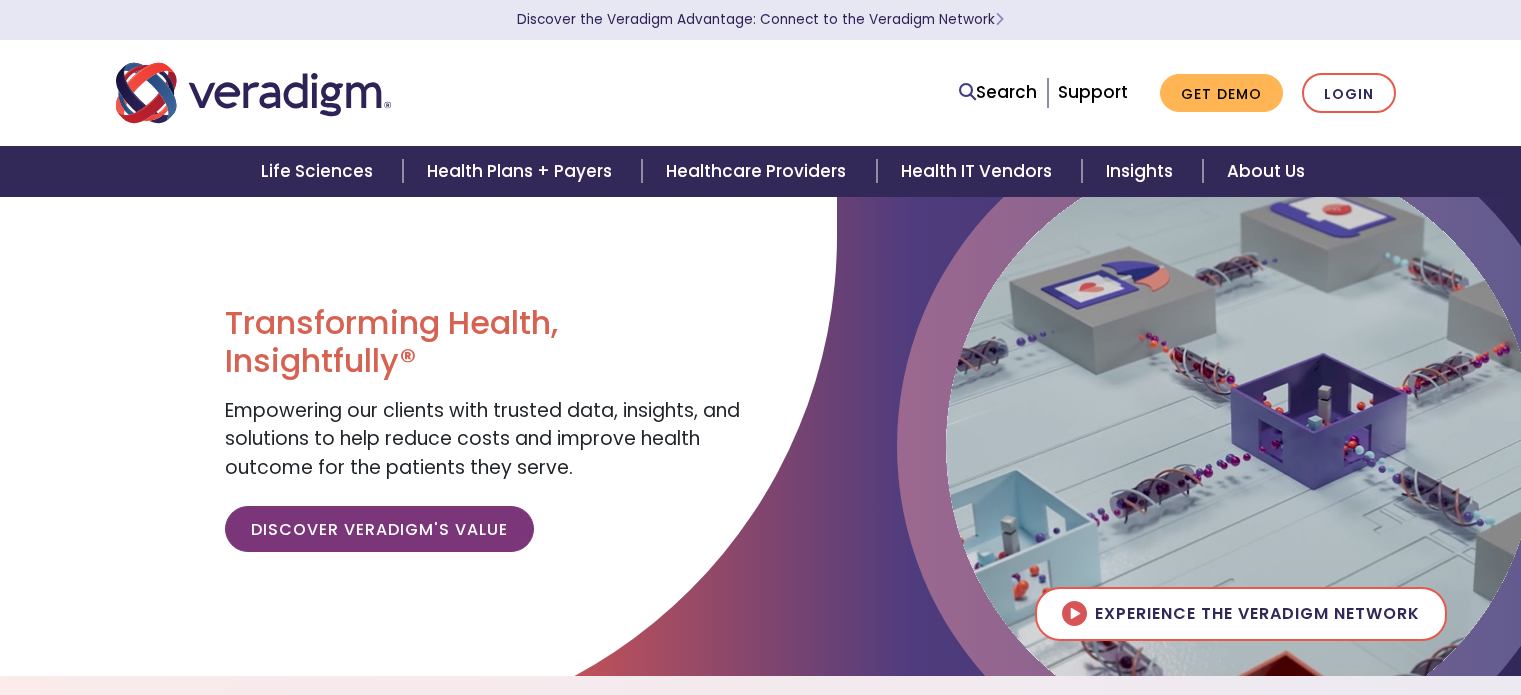 scroll, scrollTop: 0, scrollLeft: 0, axis: both 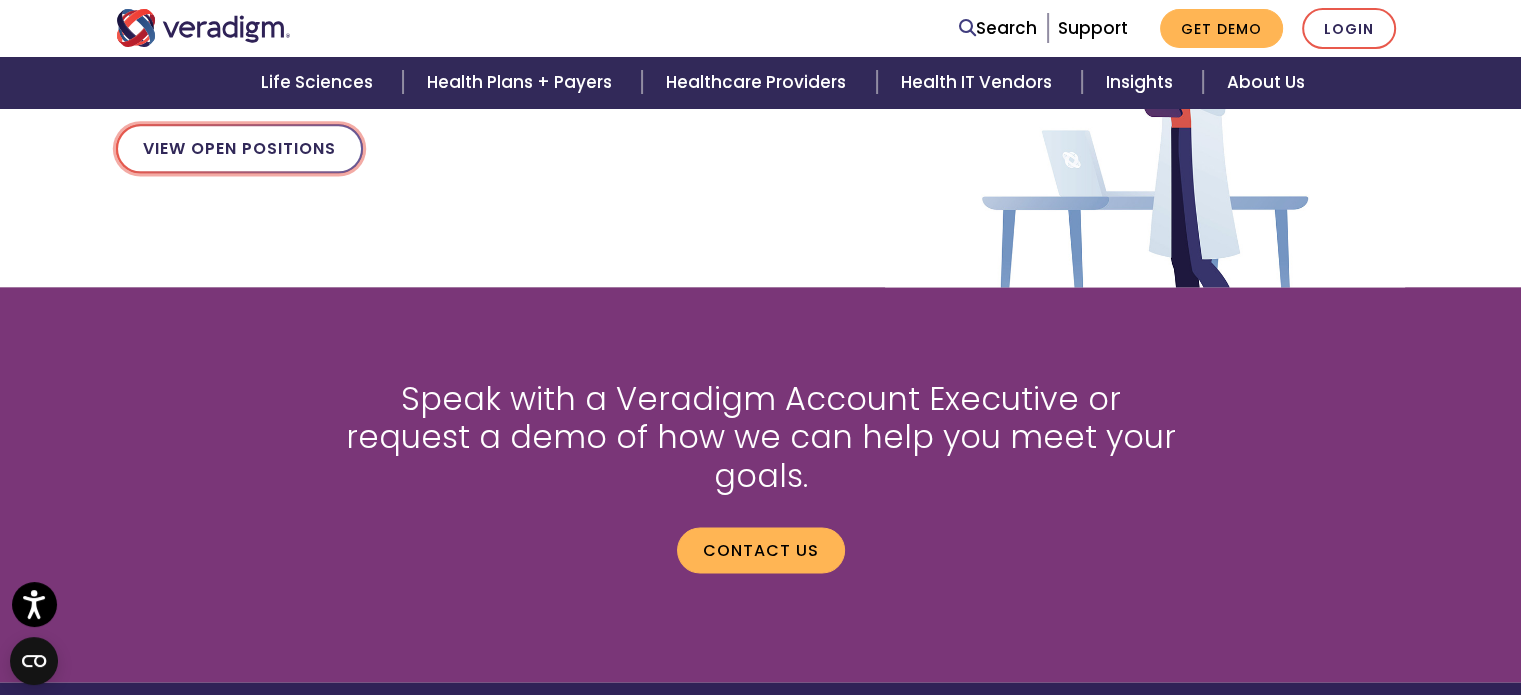 click on "View Open Positions" at bounding box center (239, 148) 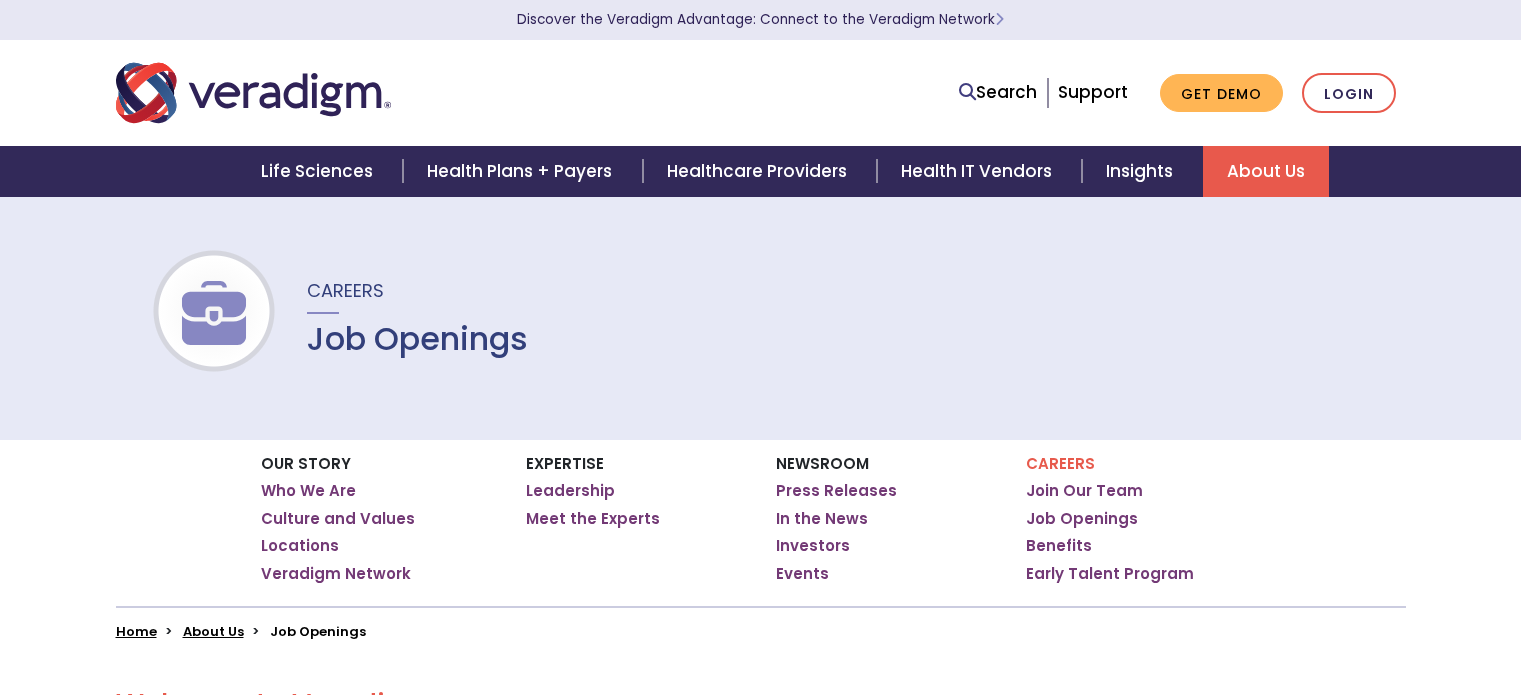 scroll, scrollTop: 0, scrollLeft: 0, axis: both 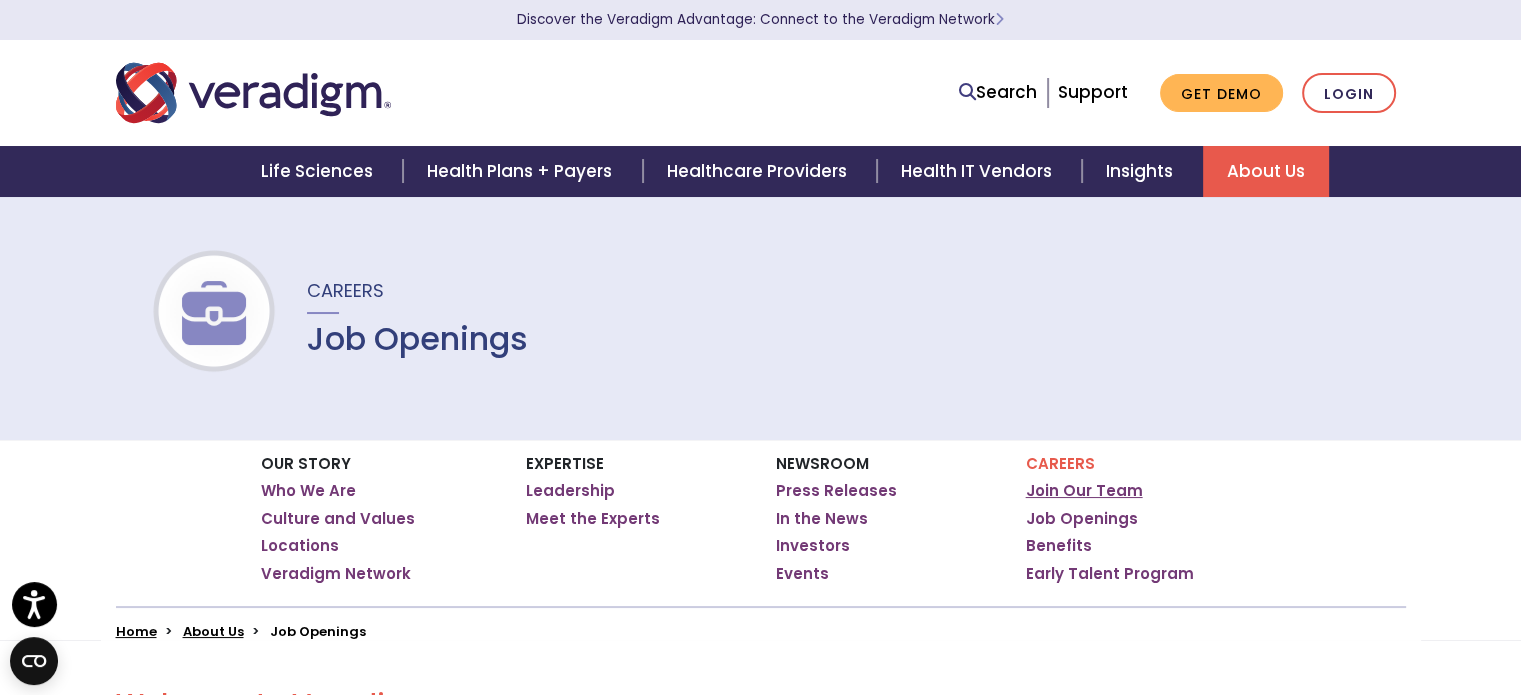 click on "Join Our Team" at bounding box center (1084, 491) 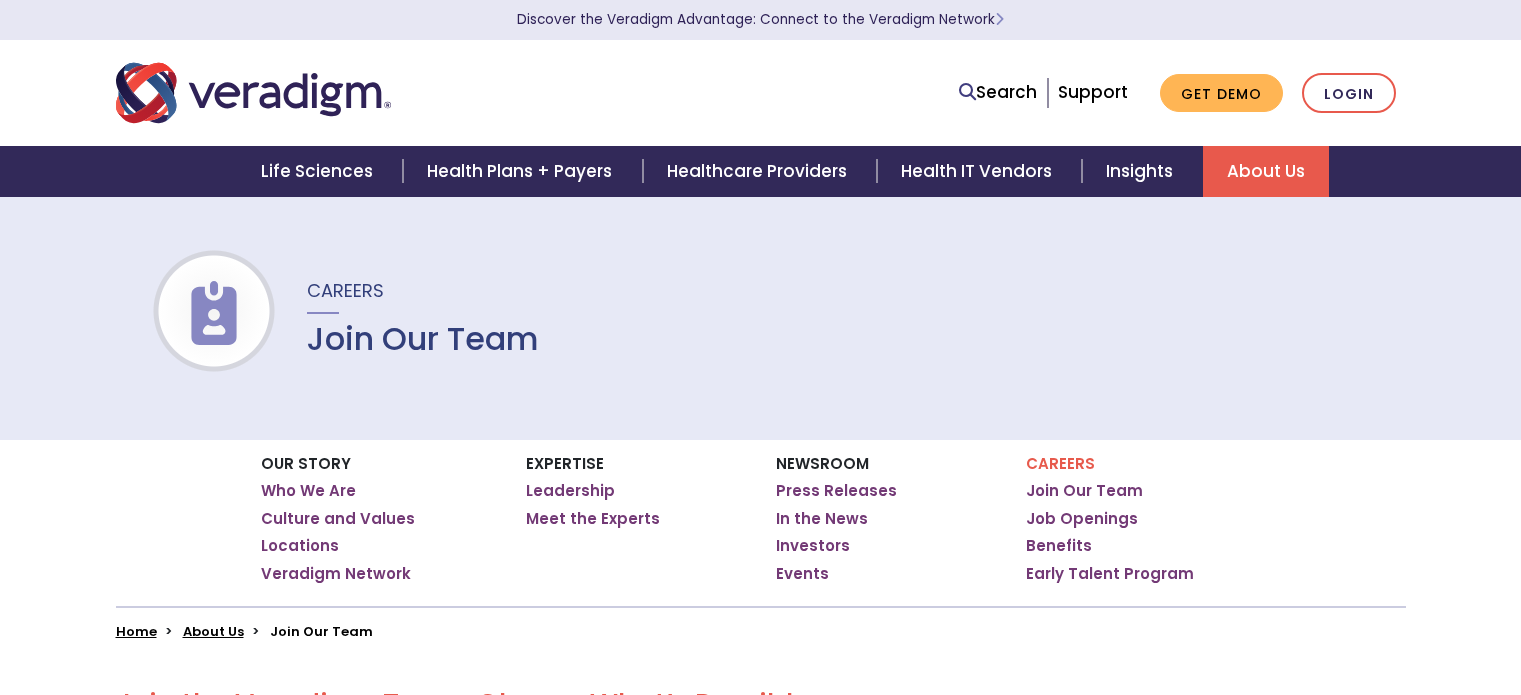 scroll, scrollTop: 0, scrollLeft: 0, axis: both 